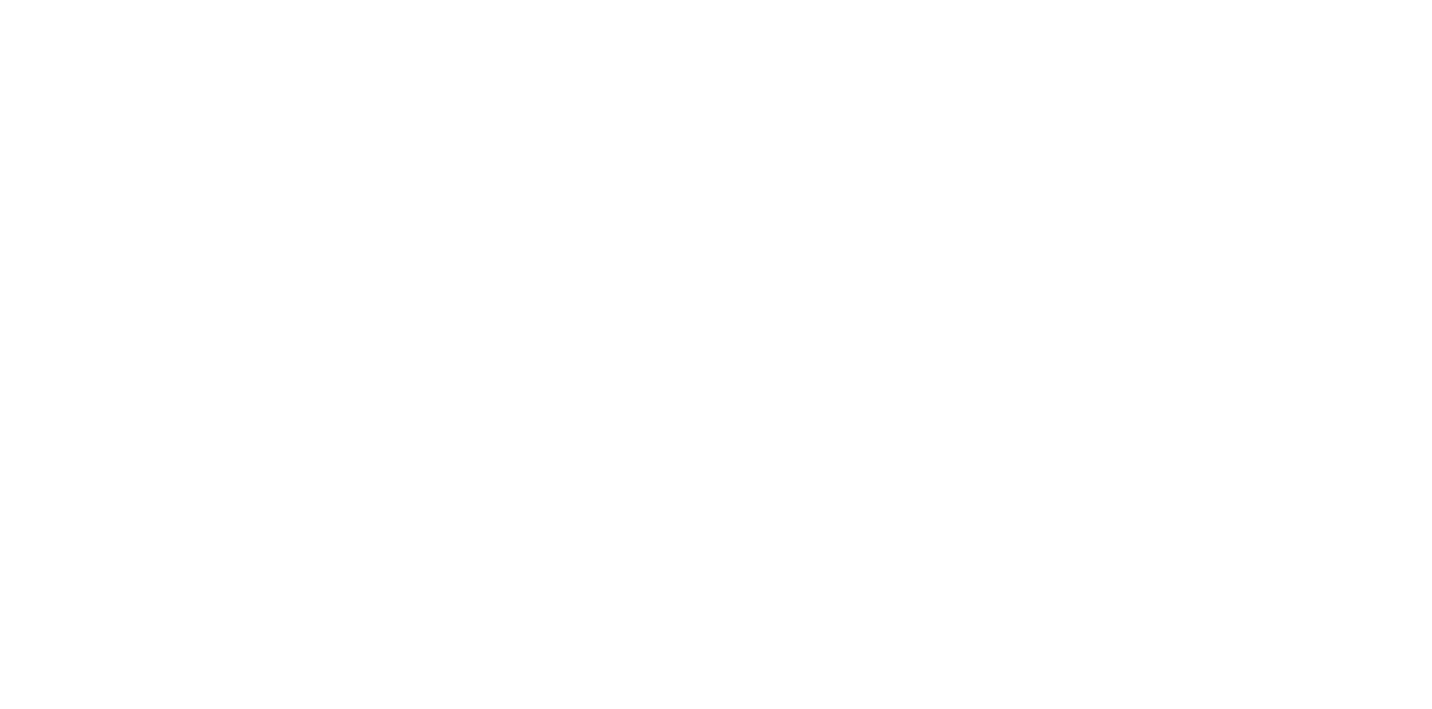 scroll, scrollTop: 0, scrollLeft: 0, axis: both 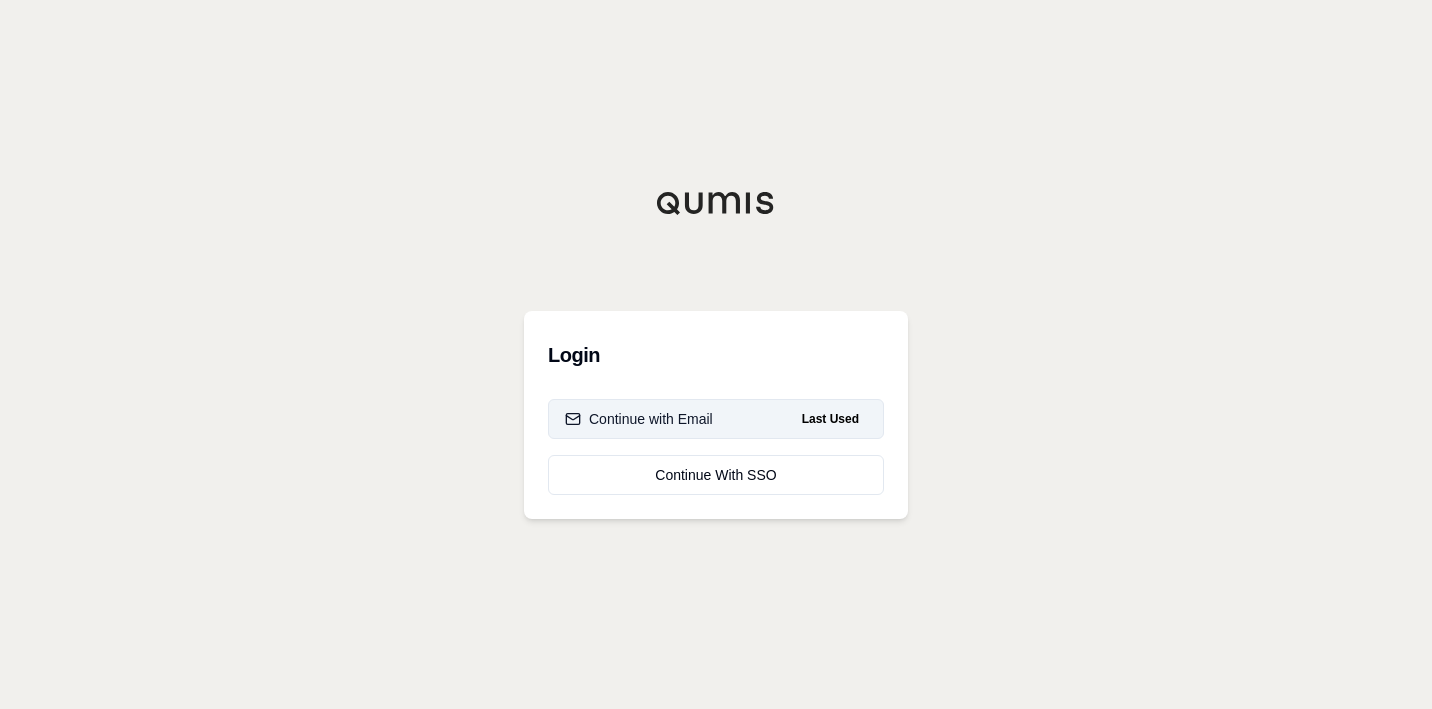 click on "Continue with Email Last Used" at bounding box center [716, 419] 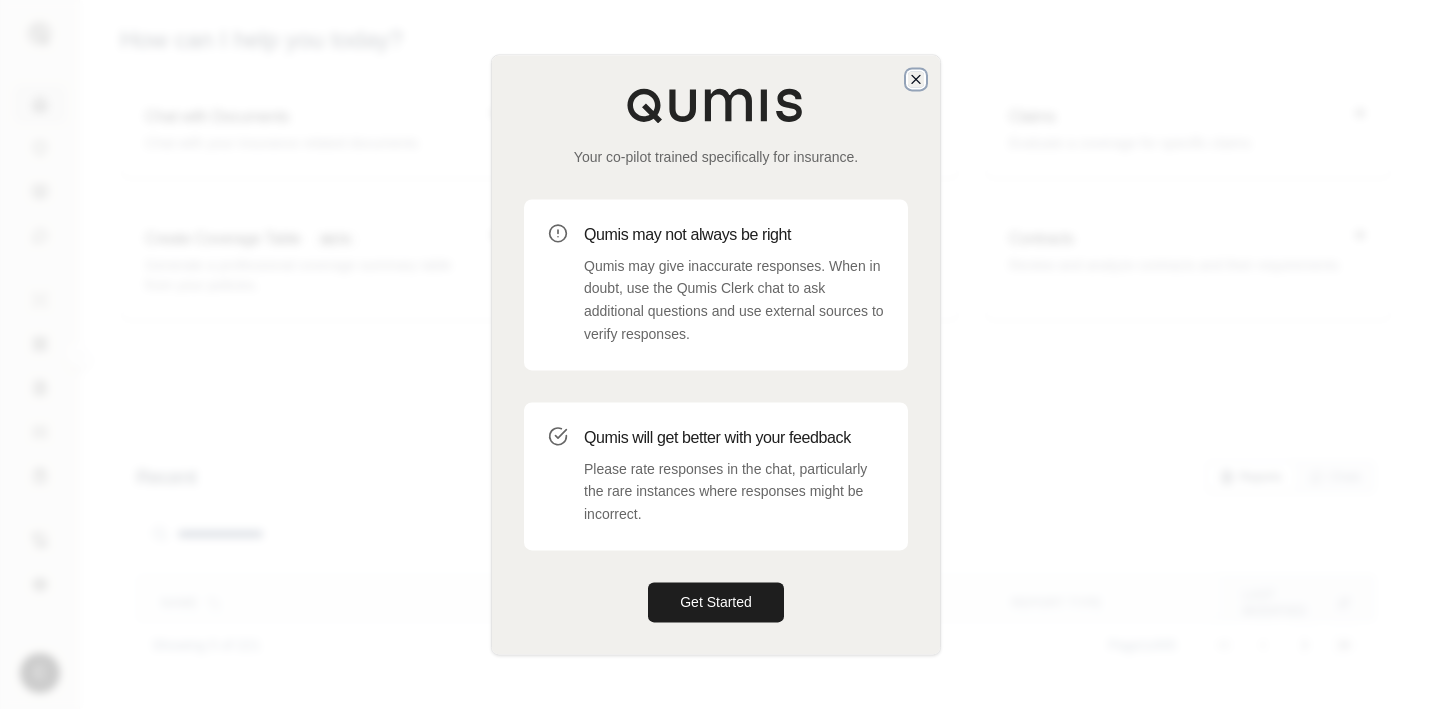 click 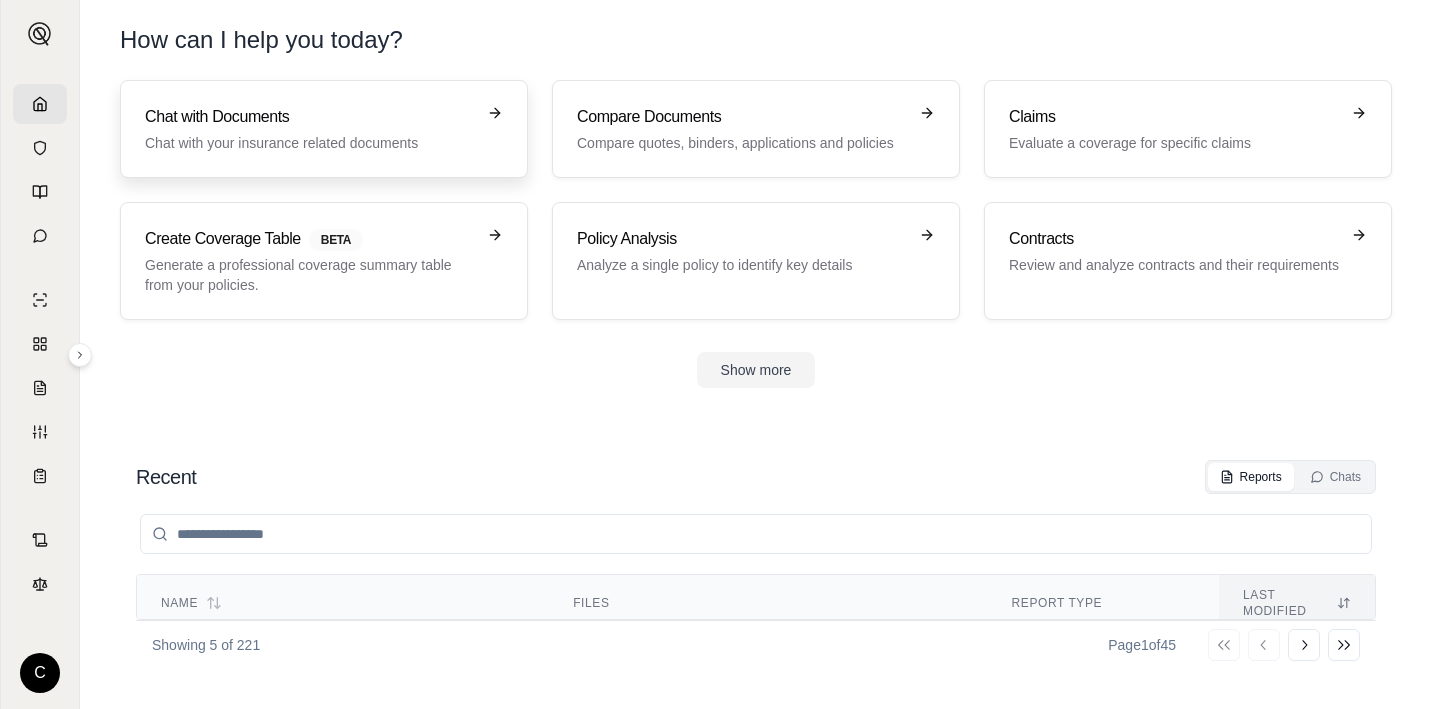 click on "Chat with Documents Chat with your insurance related documents" at bounding box center [310, 129] 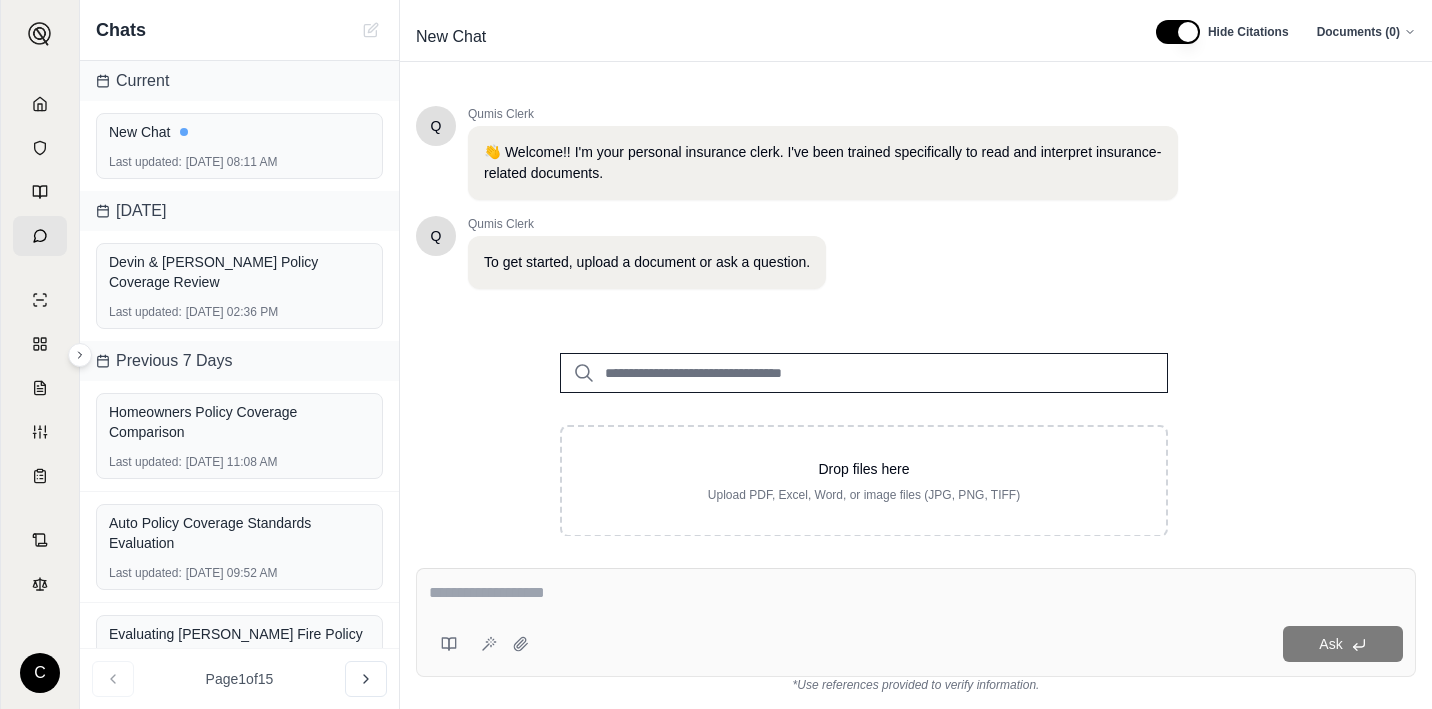 scroll, scrollTop: 48, scrollLeft: 0, axis: vertical 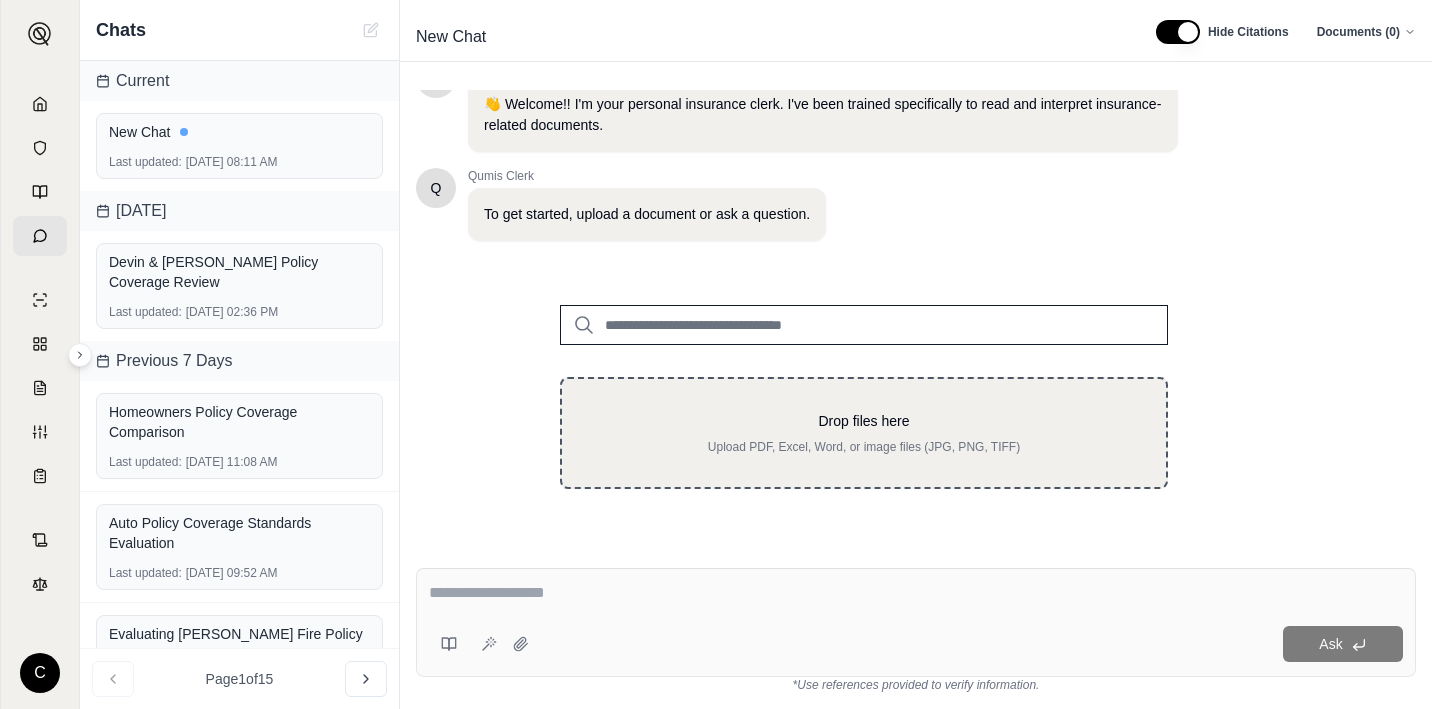 click on "Drop files here Upload PDF, Excel, Word, or image files (JPG, PNG, TIFF)" at bounding box center [864, 433] 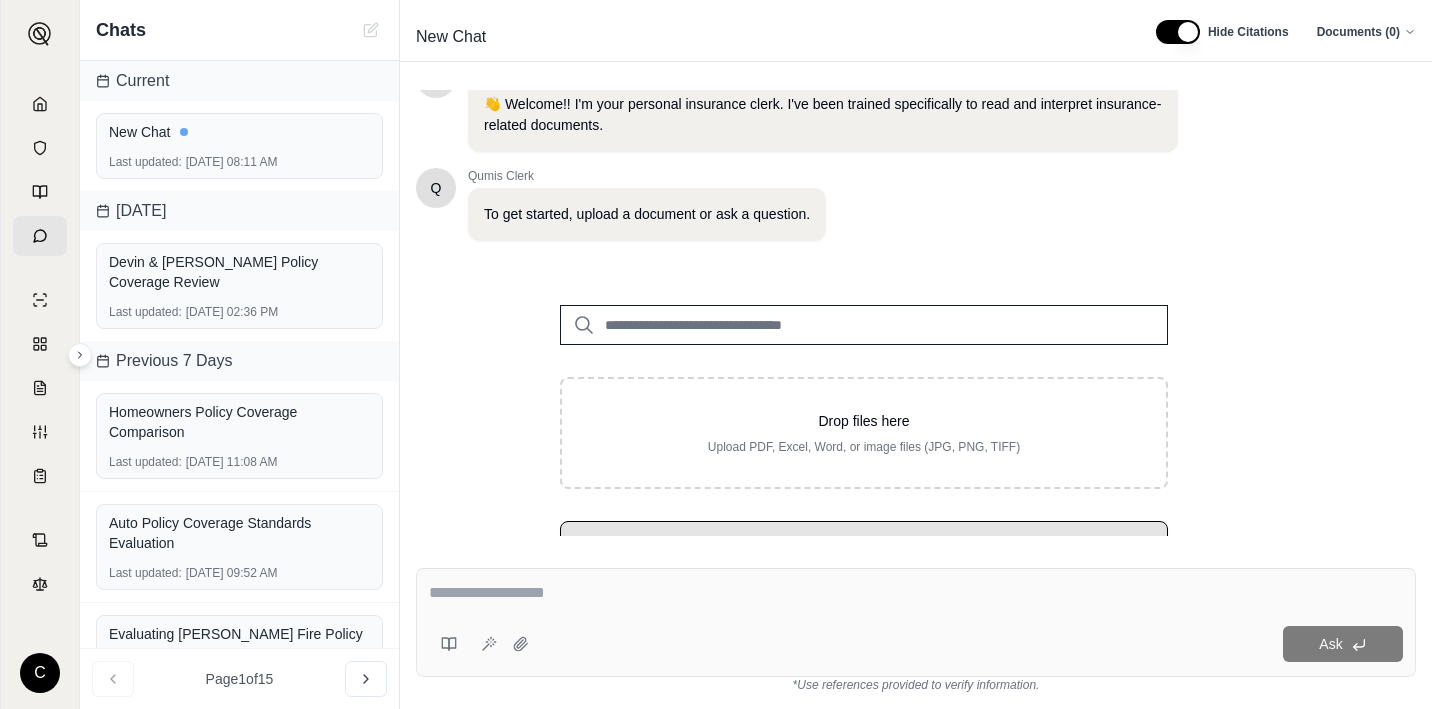scroll, scrollTop: 146, scrollLeft: 0, axis: vertical 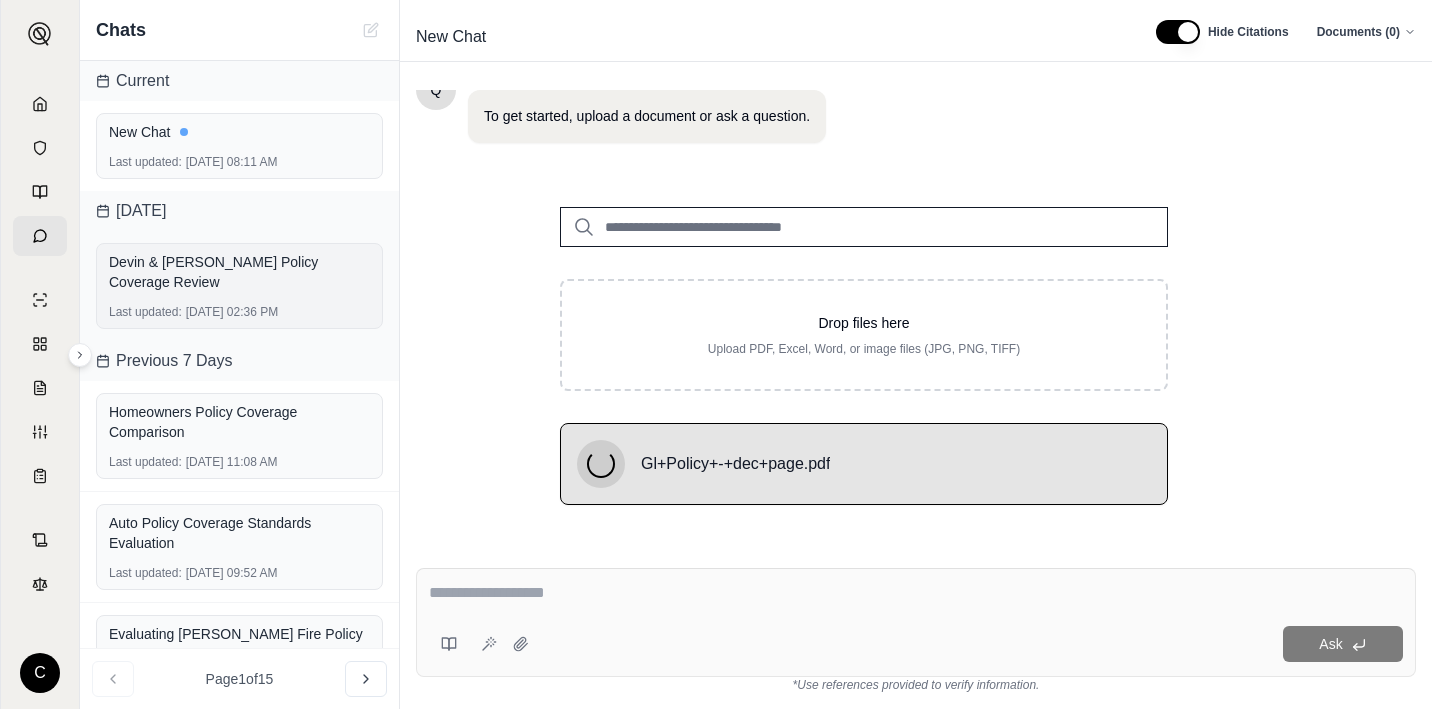 click on "Devin & [PERSON_NAME] Policy Coverage Review" at bounding box center [239, 272] 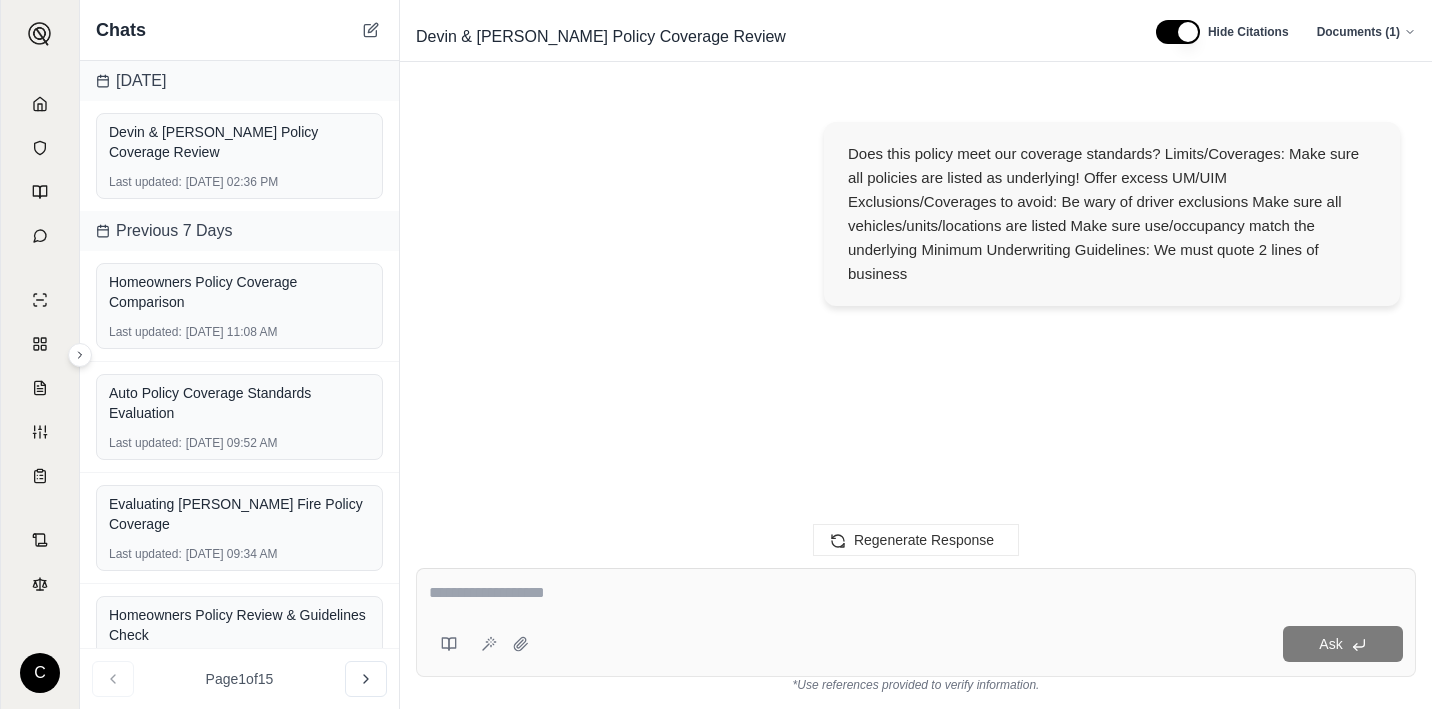scroll, scrollTop: 2374, scrollLeft: 0, axis: vertical 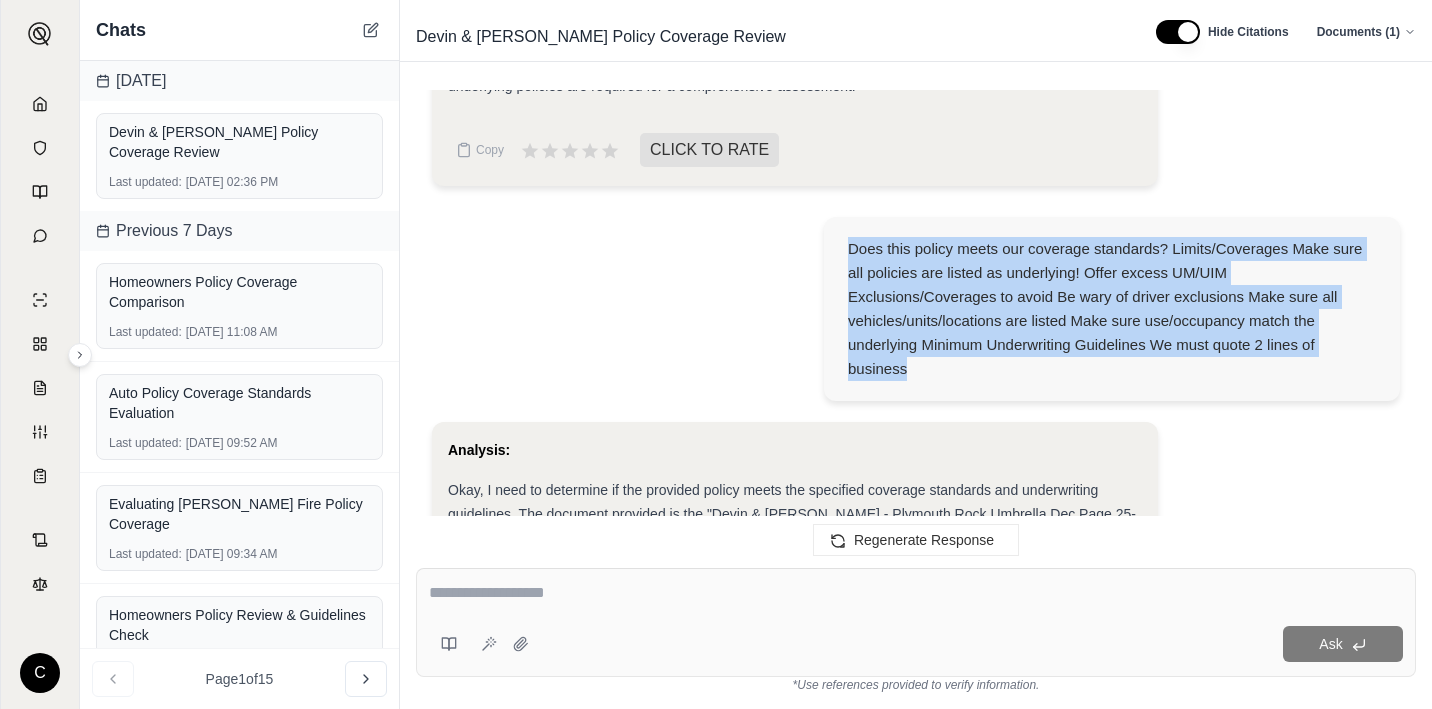drag, startPoint x: 849, startPoint y: 243, endPoint x: 991, endPoint y: 383, distance: 199.40913 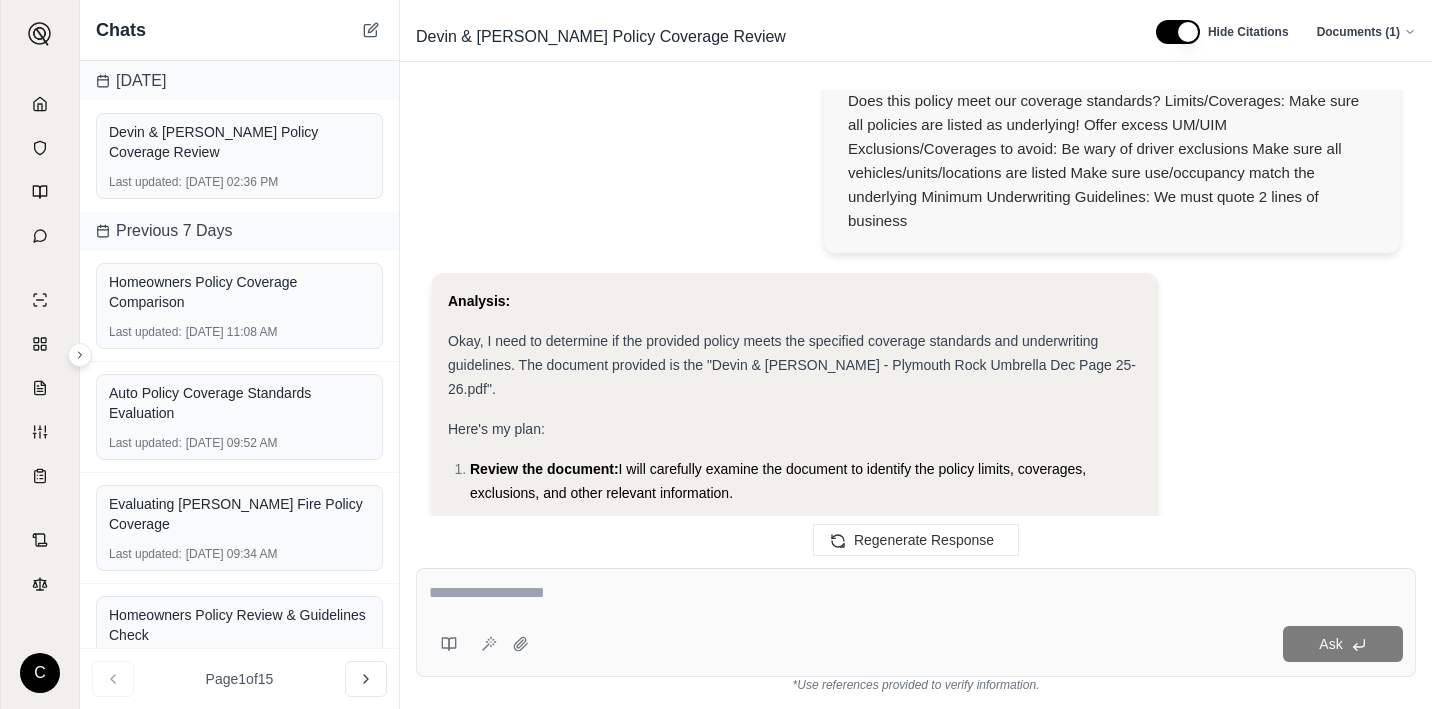 scroll, scrollTop: 0, scrollLeft: 0, axis: both 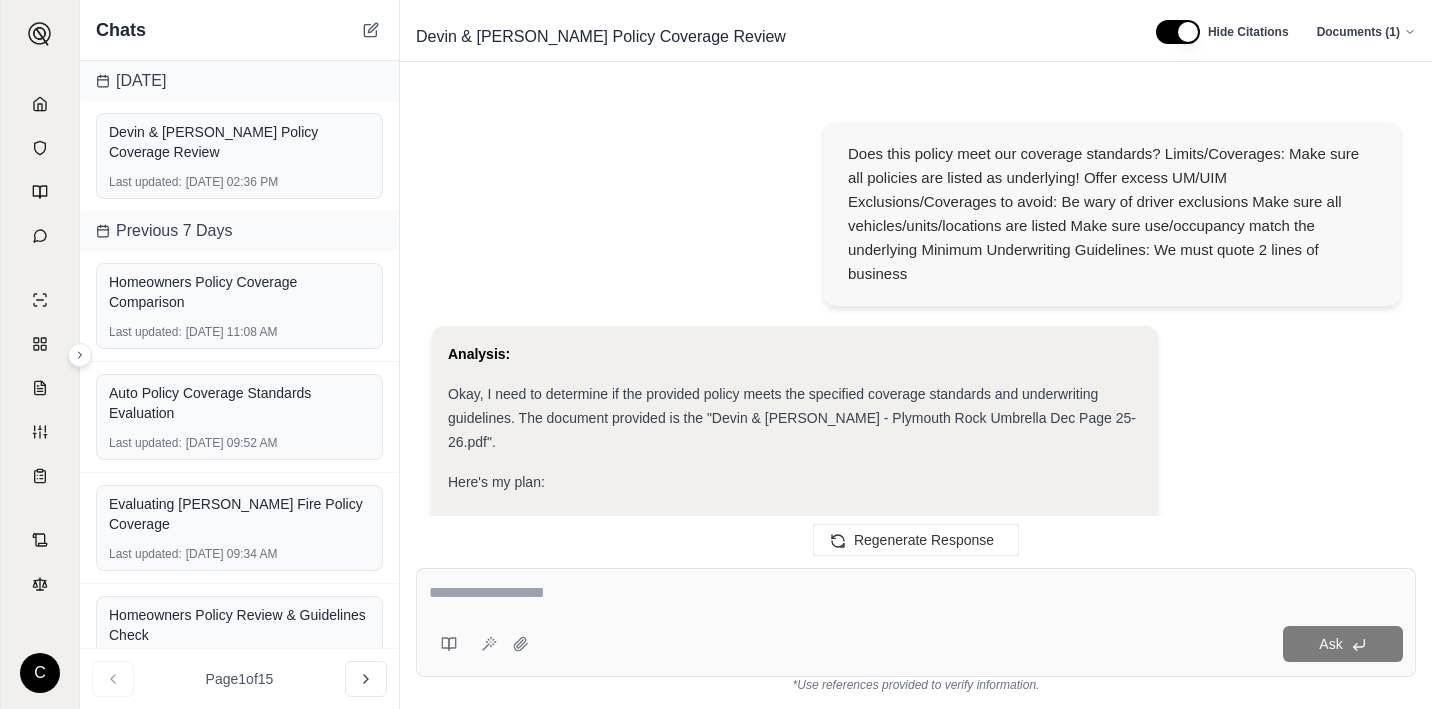 click on "[DATE]" at bounding box center [239, 81] 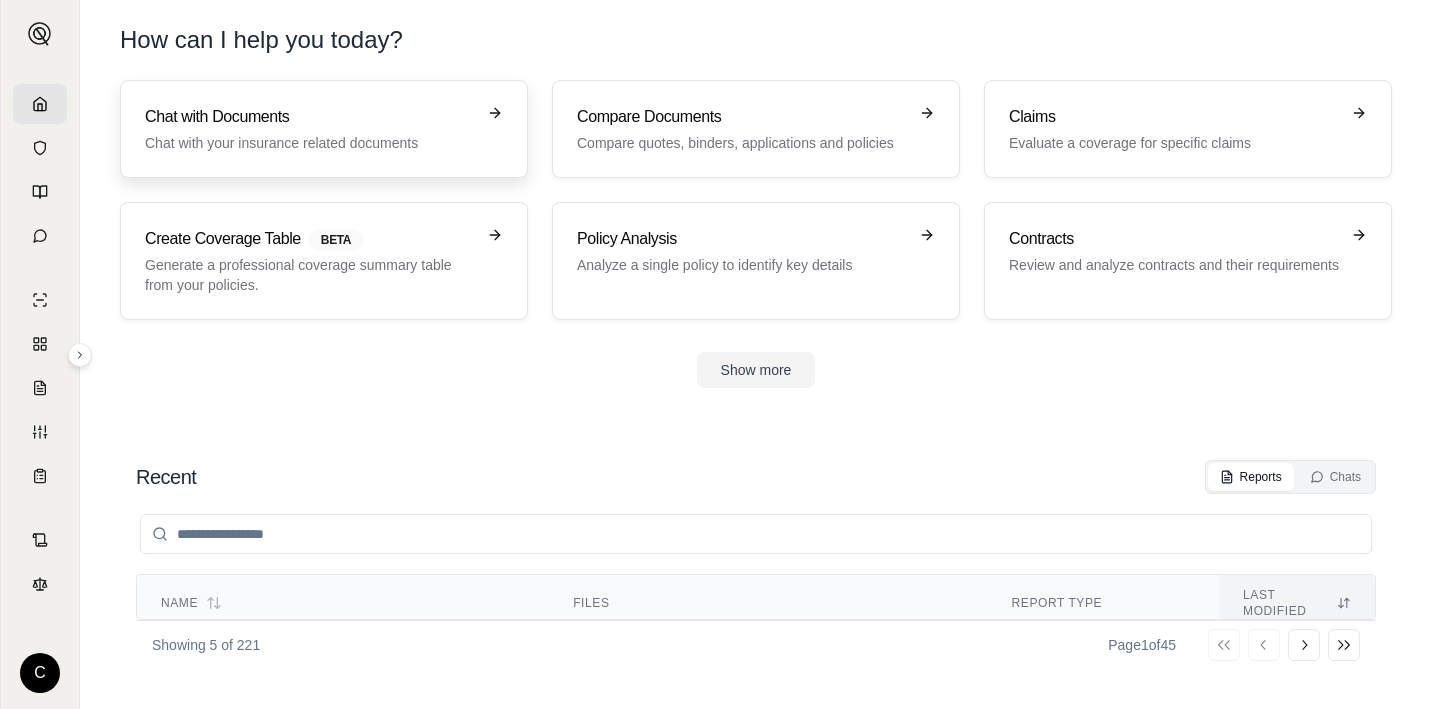 click on "Chat with Documents" at bounding box center (310, 117) 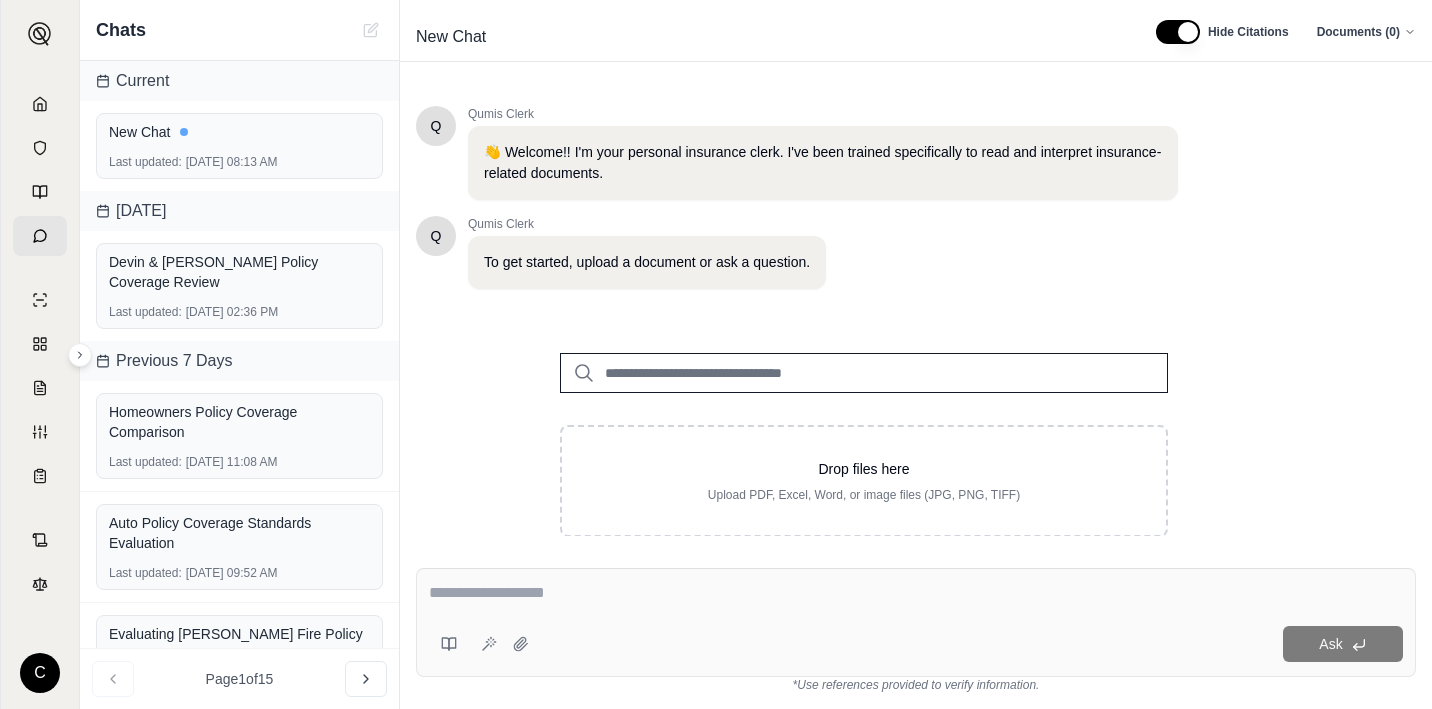 scroll, scrollTop: 146, scrollLeft: 0, axis: vertical 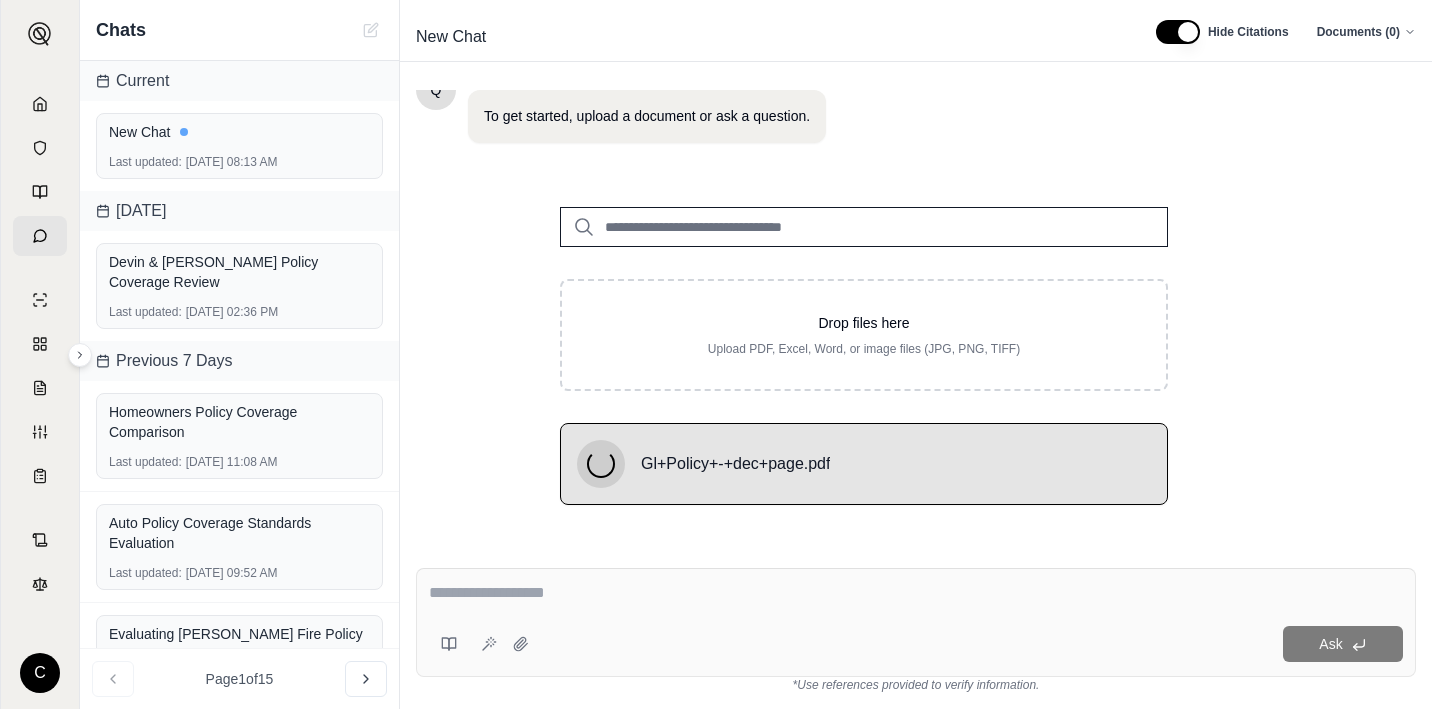 paste on "**********" 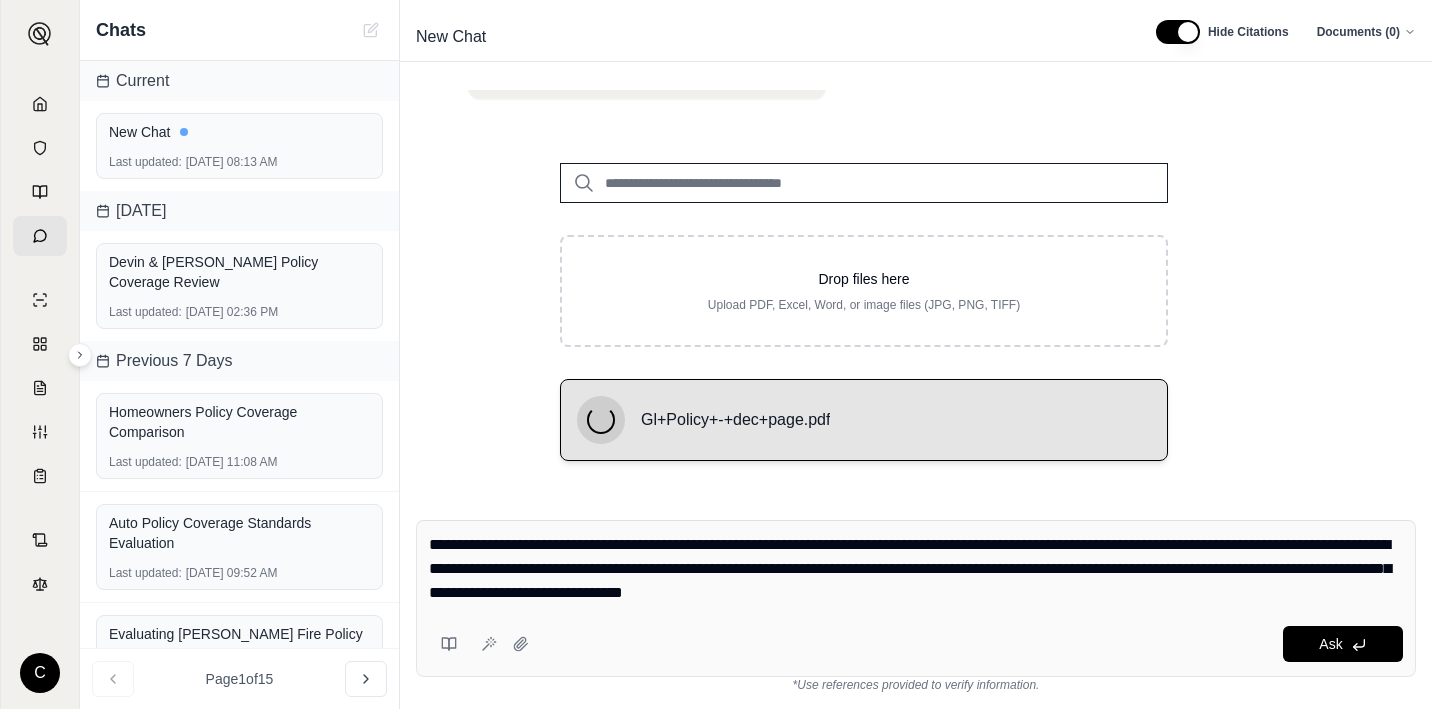 scroll, scrollTop: 194, scrollLeft: 0, axis: vertical 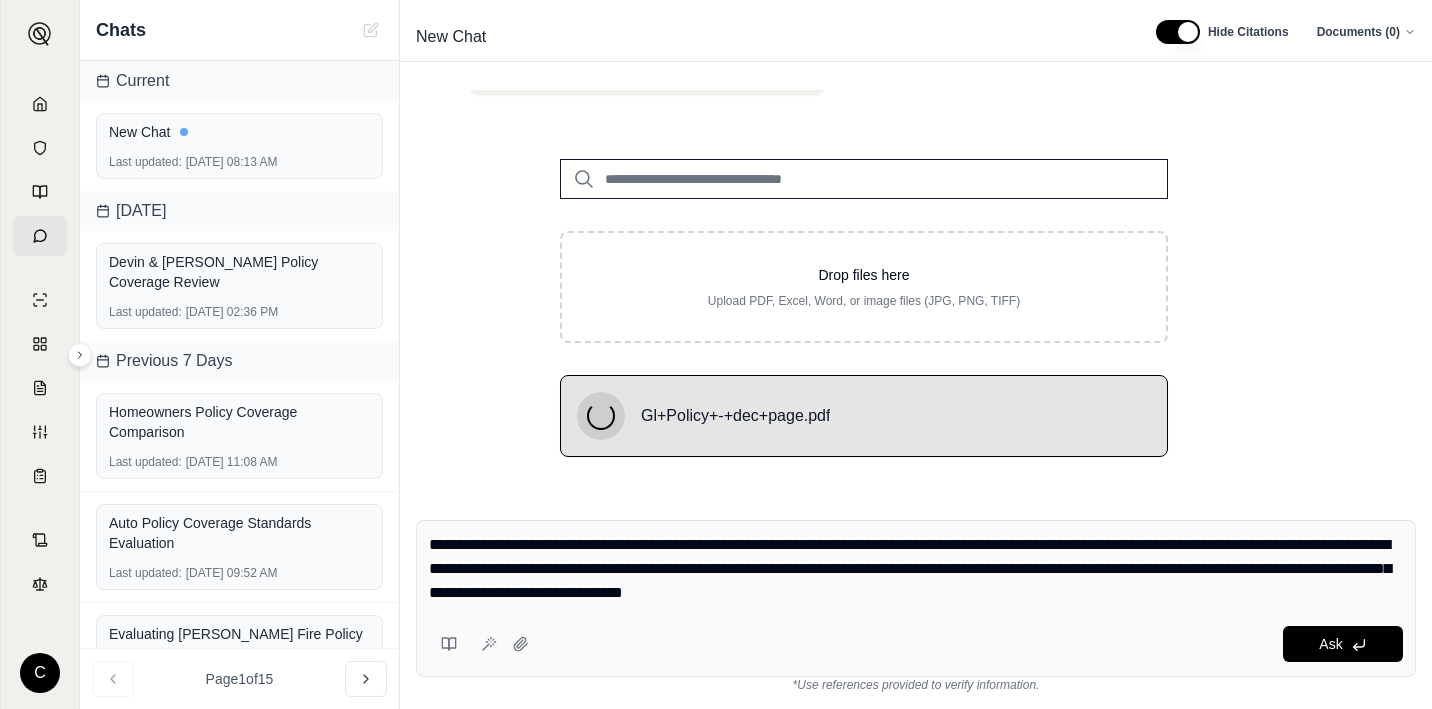 type on "**********" 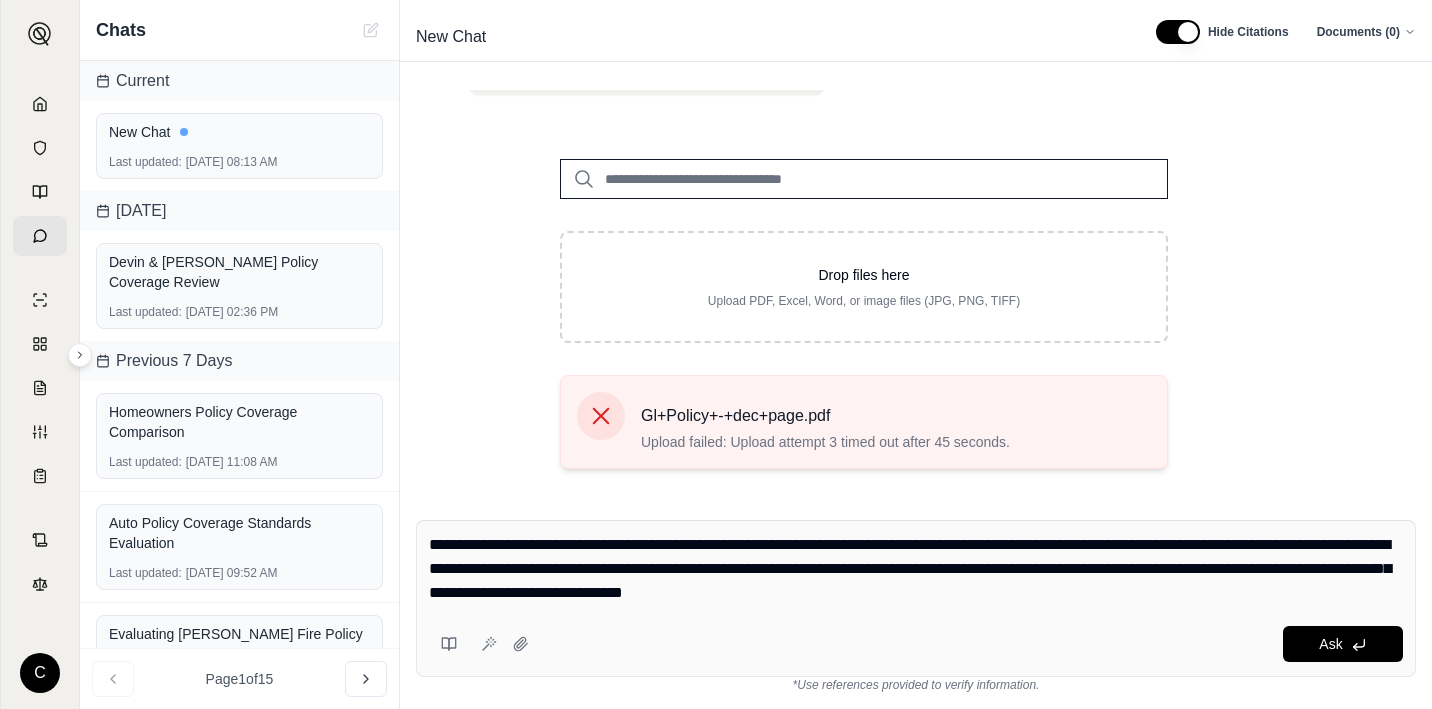click at bounding box center (601, 416) 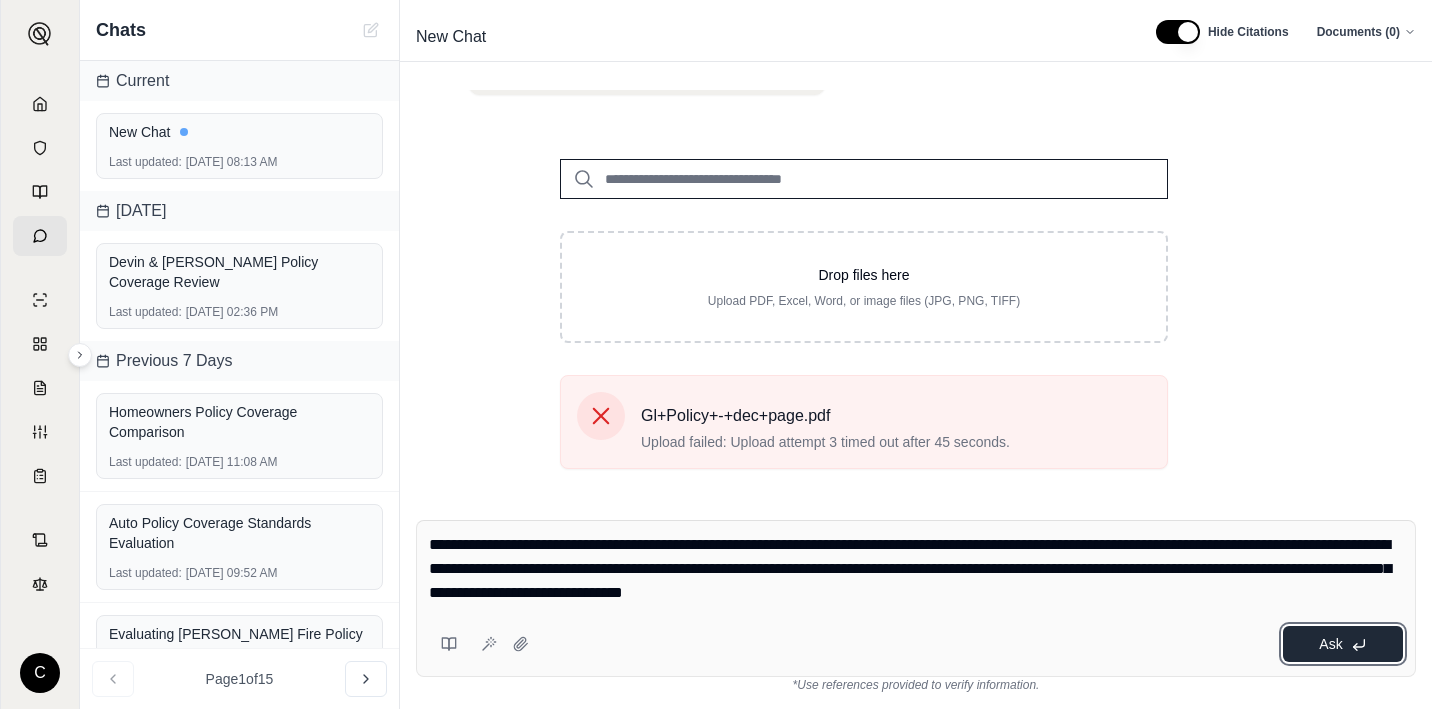 click on "Ask" at bounding box center [1330, 644] 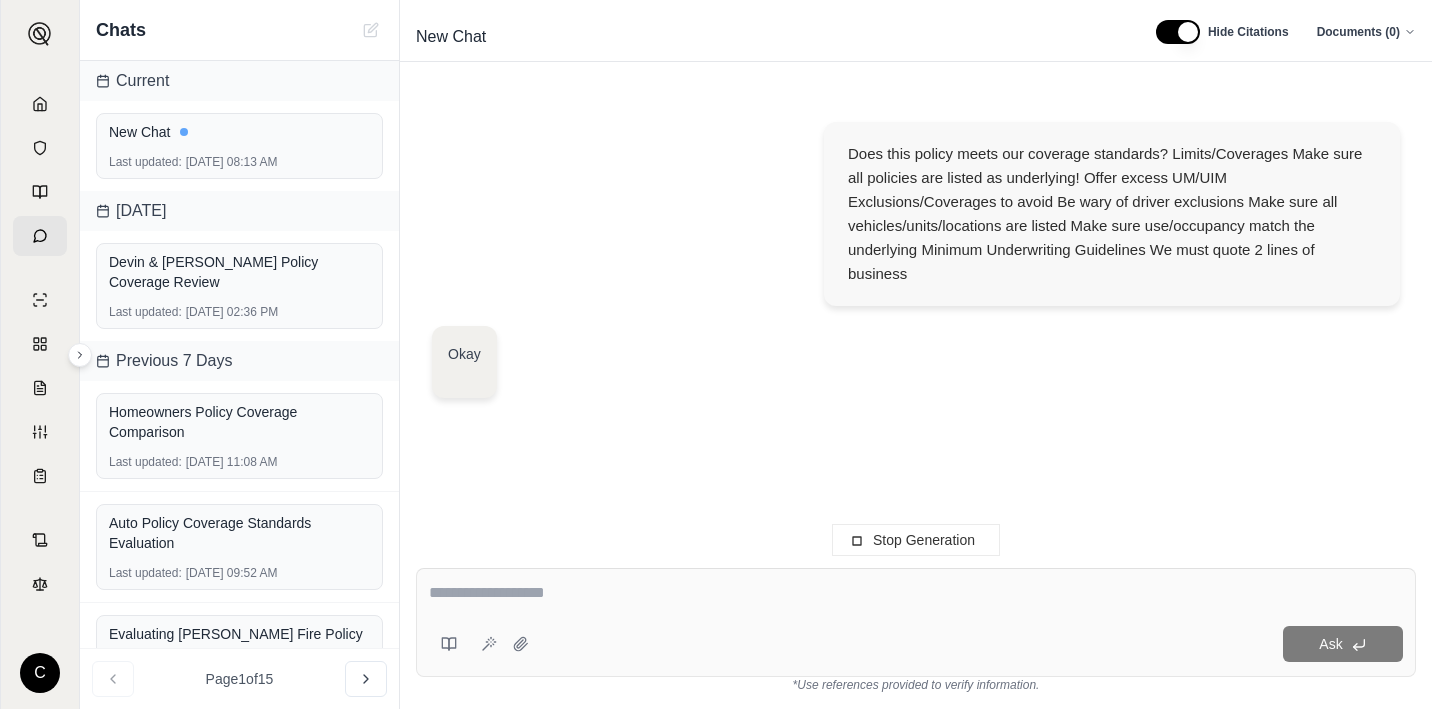 scroll, scrollTop: 0, scrollLeft: 0, axis: both 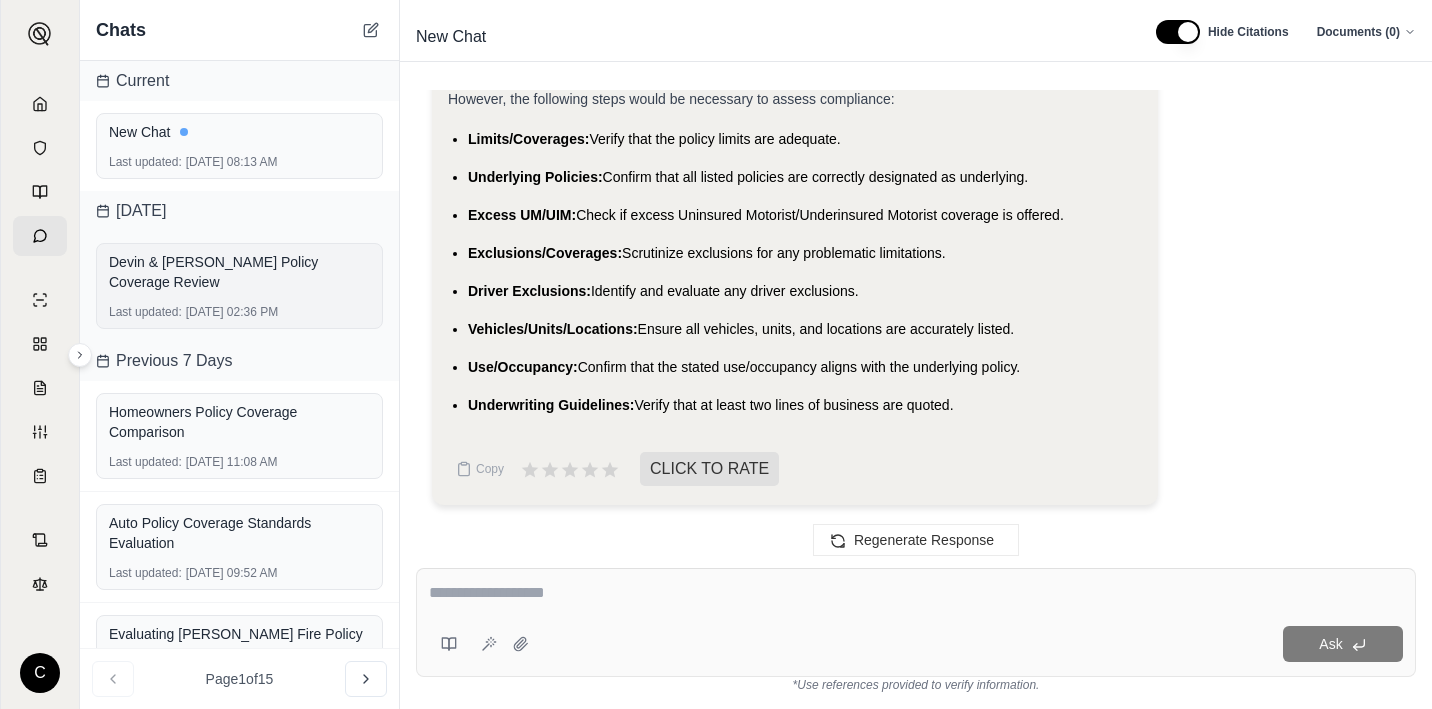 click on "Devin & [PERSON_NAME] Policy Coverage Review" at bounding box center (239, 272) 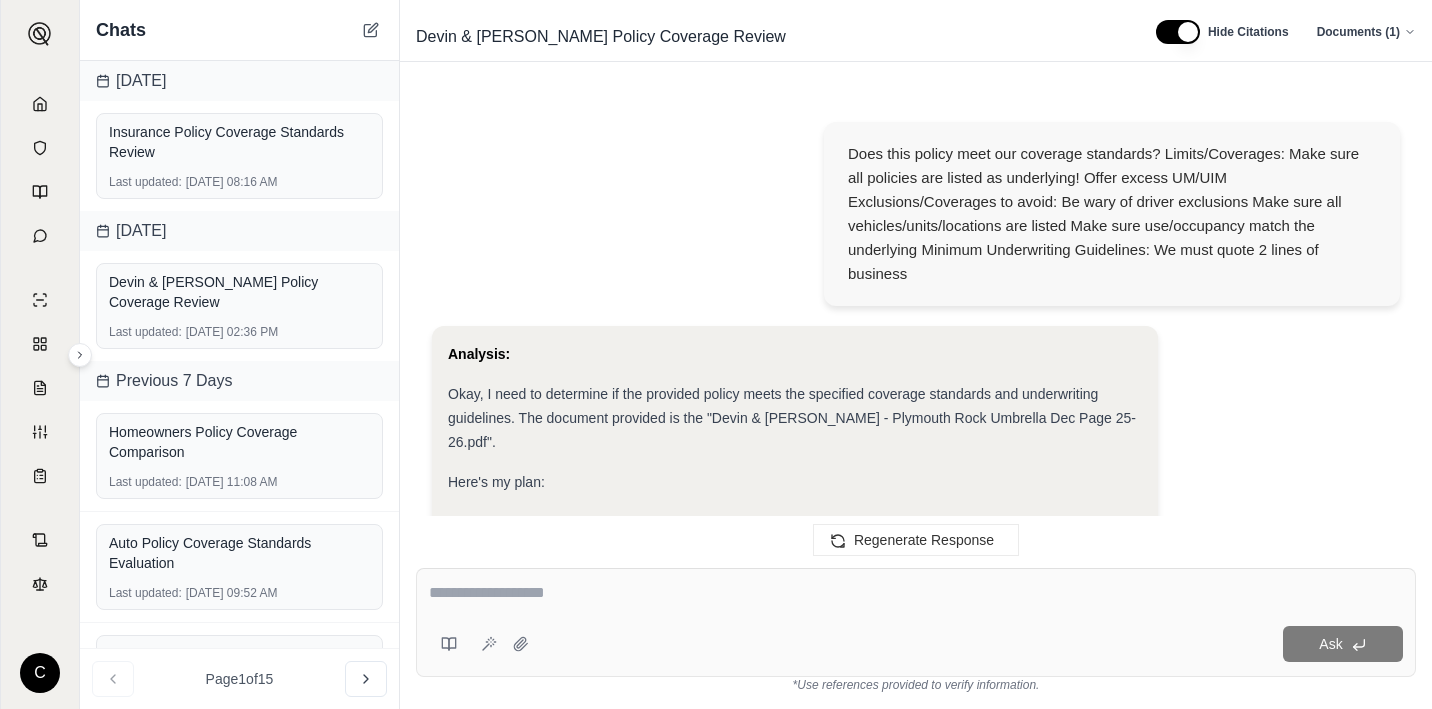 scroll, scrollTop: 2374, scrollLeft: 0, axis: vertical 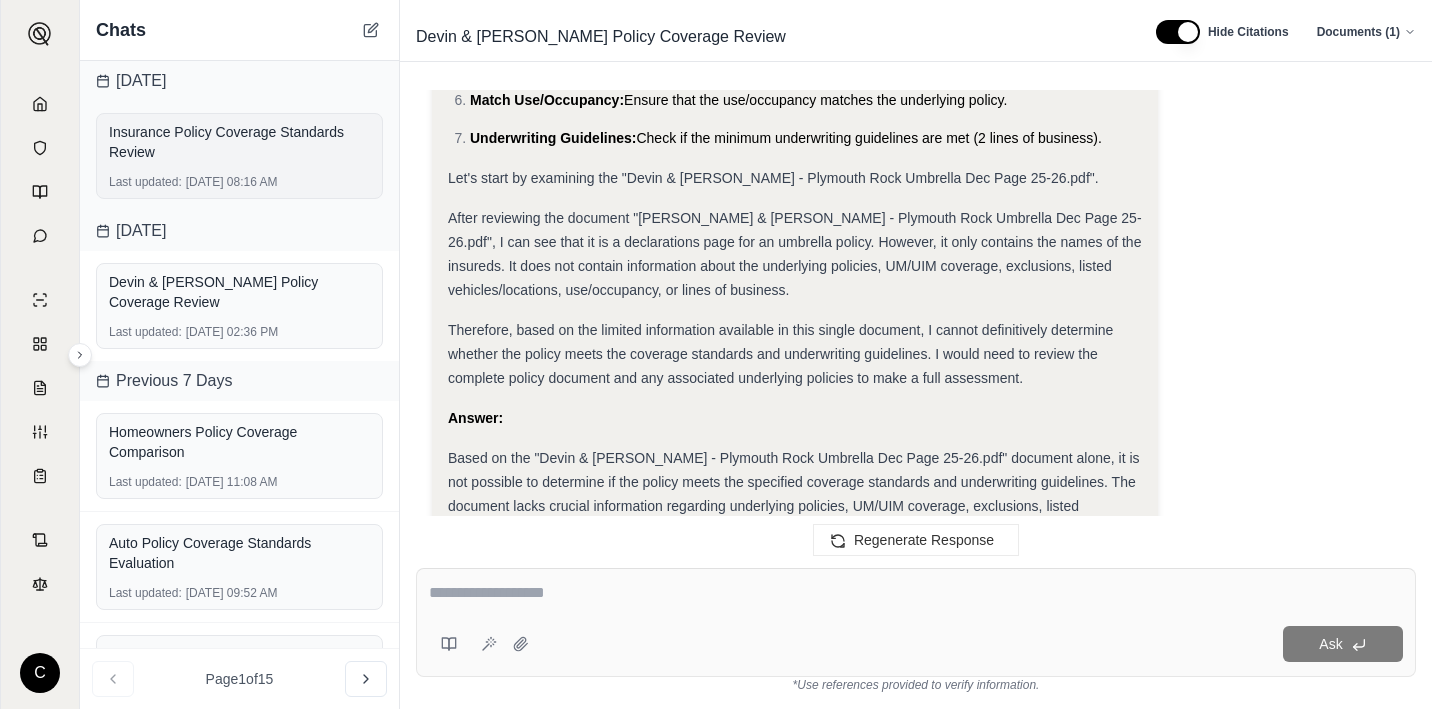 click on "Insurance Policy Coverage Standards Review" at bounding box center [239, 142] 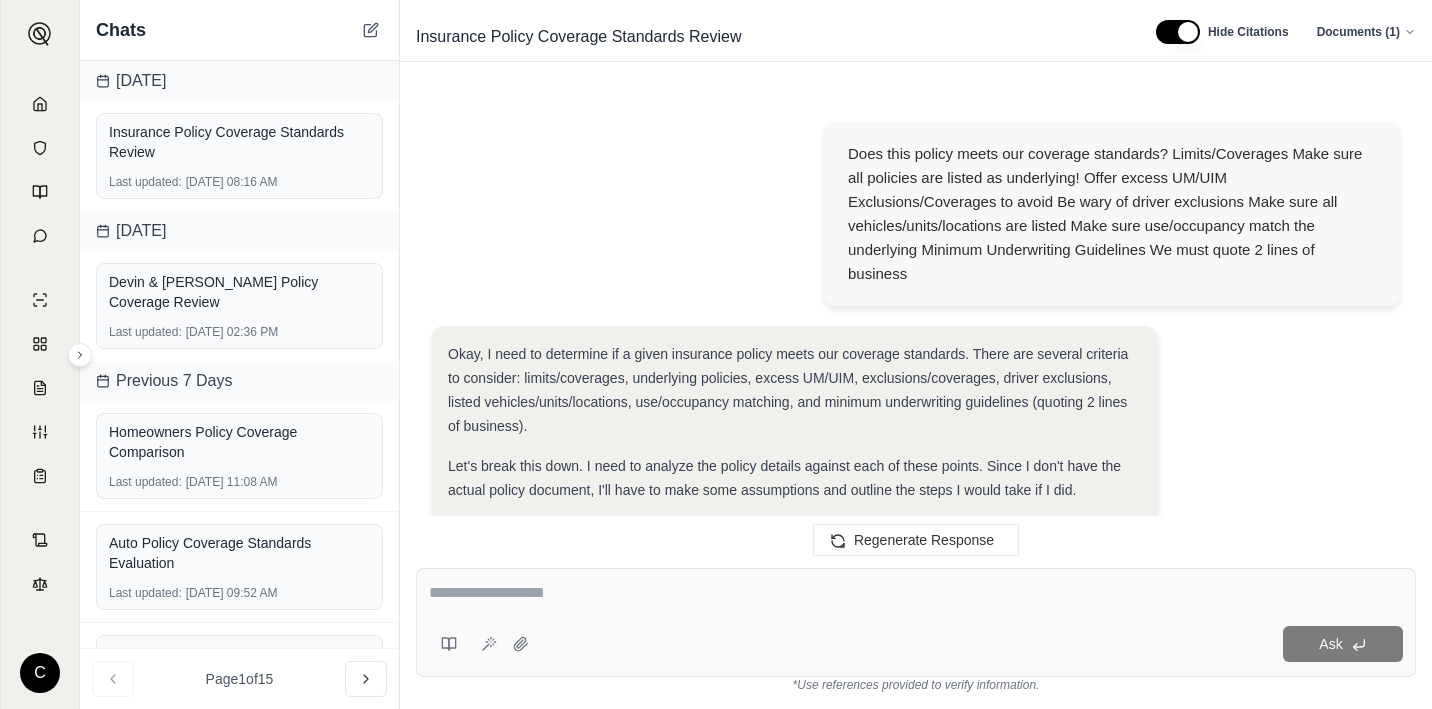 scroll, scrollTop: 1759, scrollLeft: 0, axis: vertical 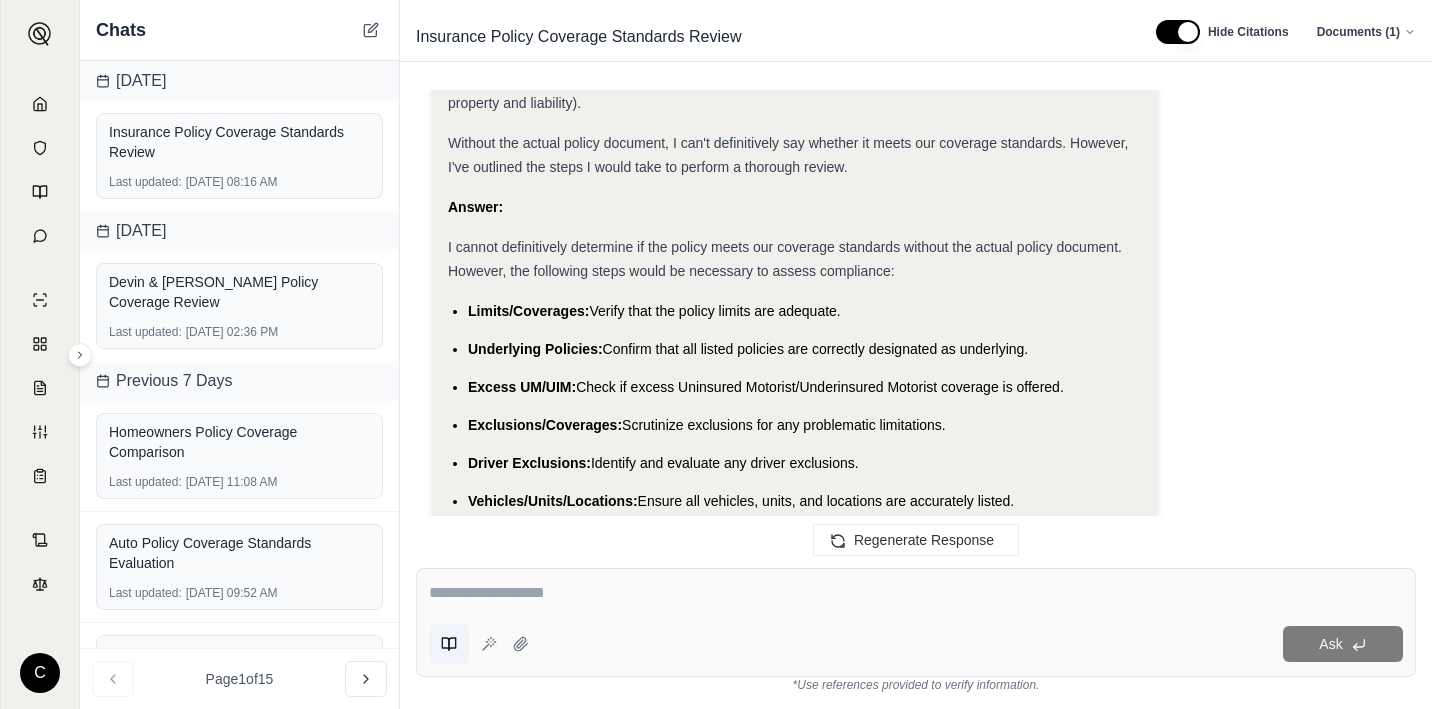 click at bounding box center (449, 644) 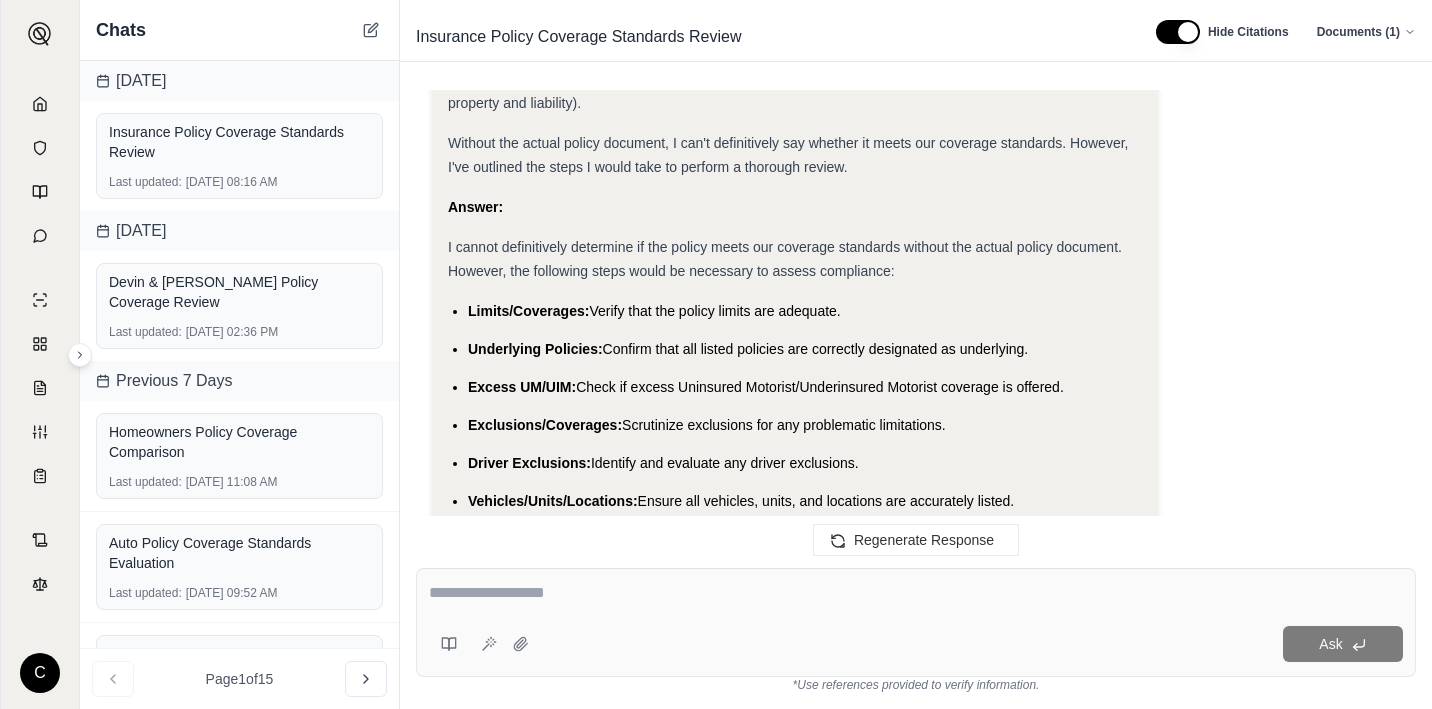 click on "Ask" at bounding box center [970, 644] 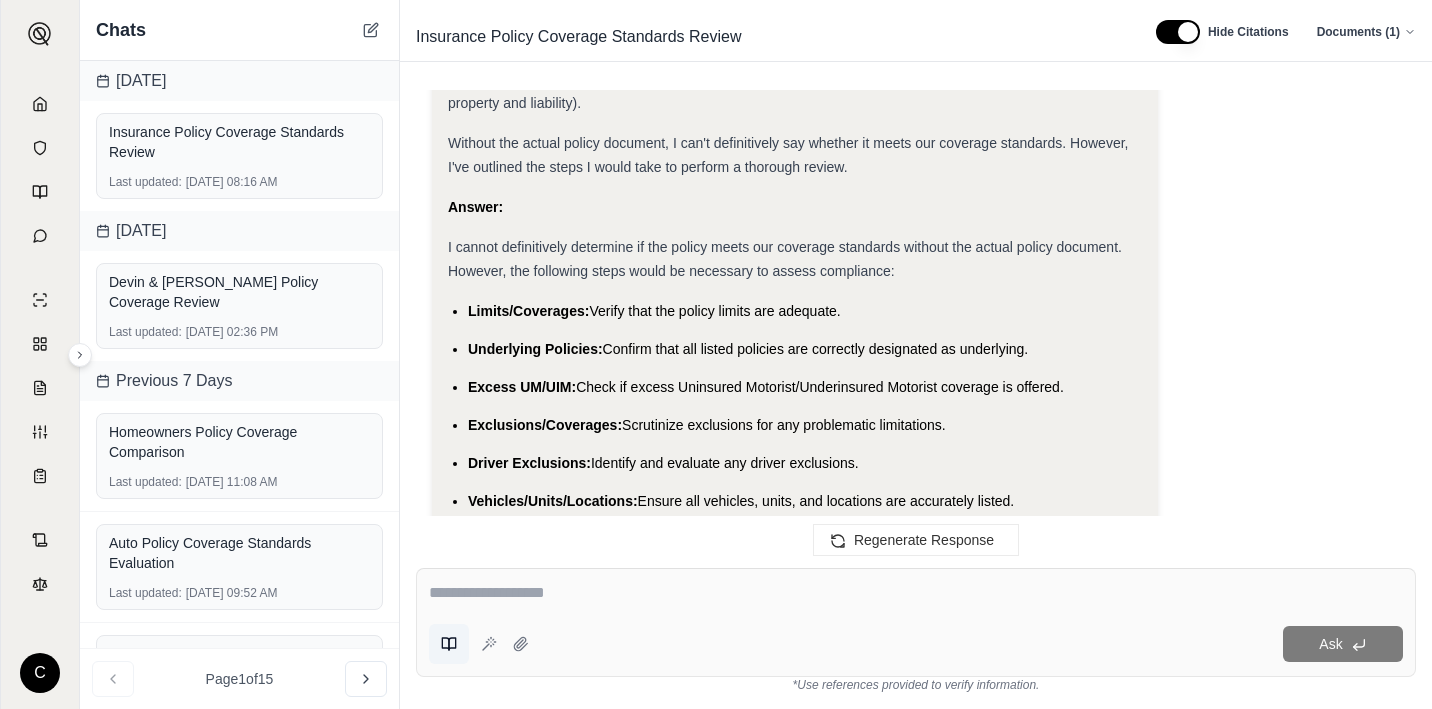 click 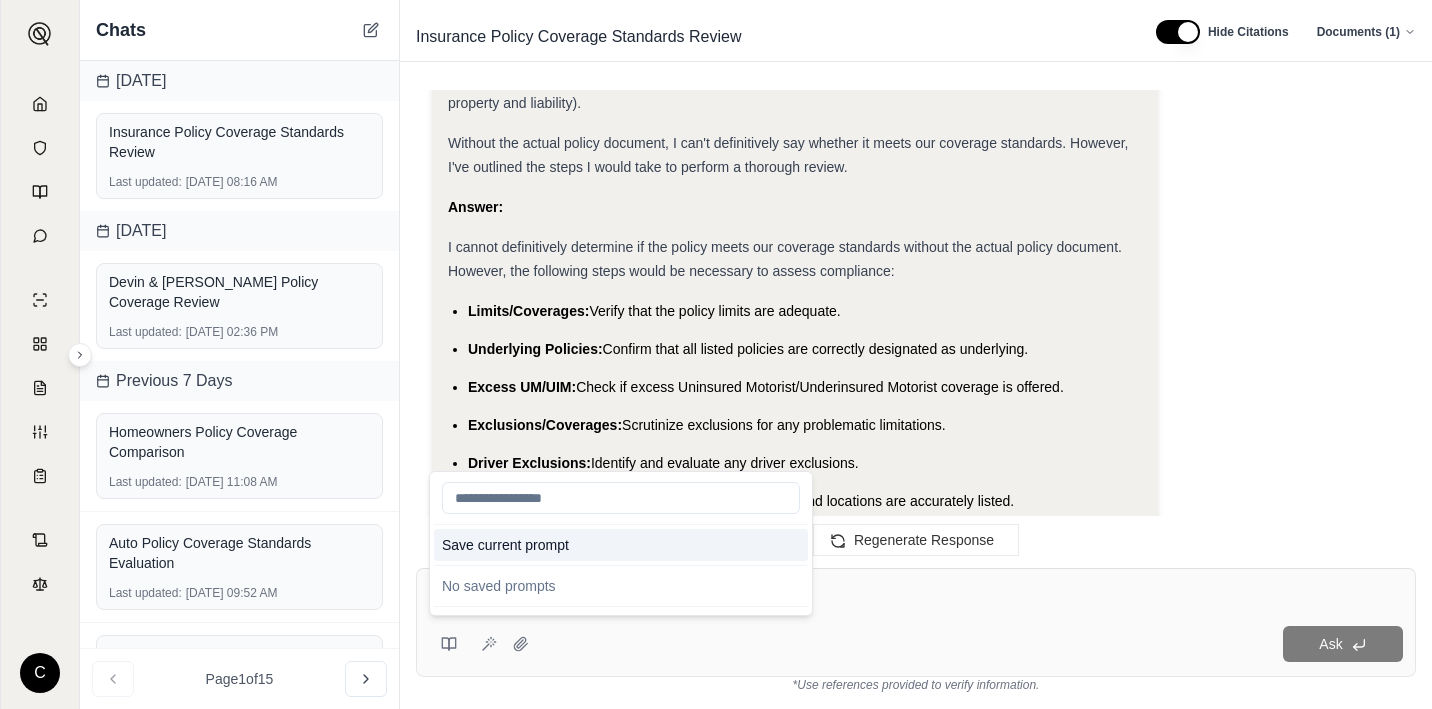 click on "Save current prompt" at bounding box center (621, 545) 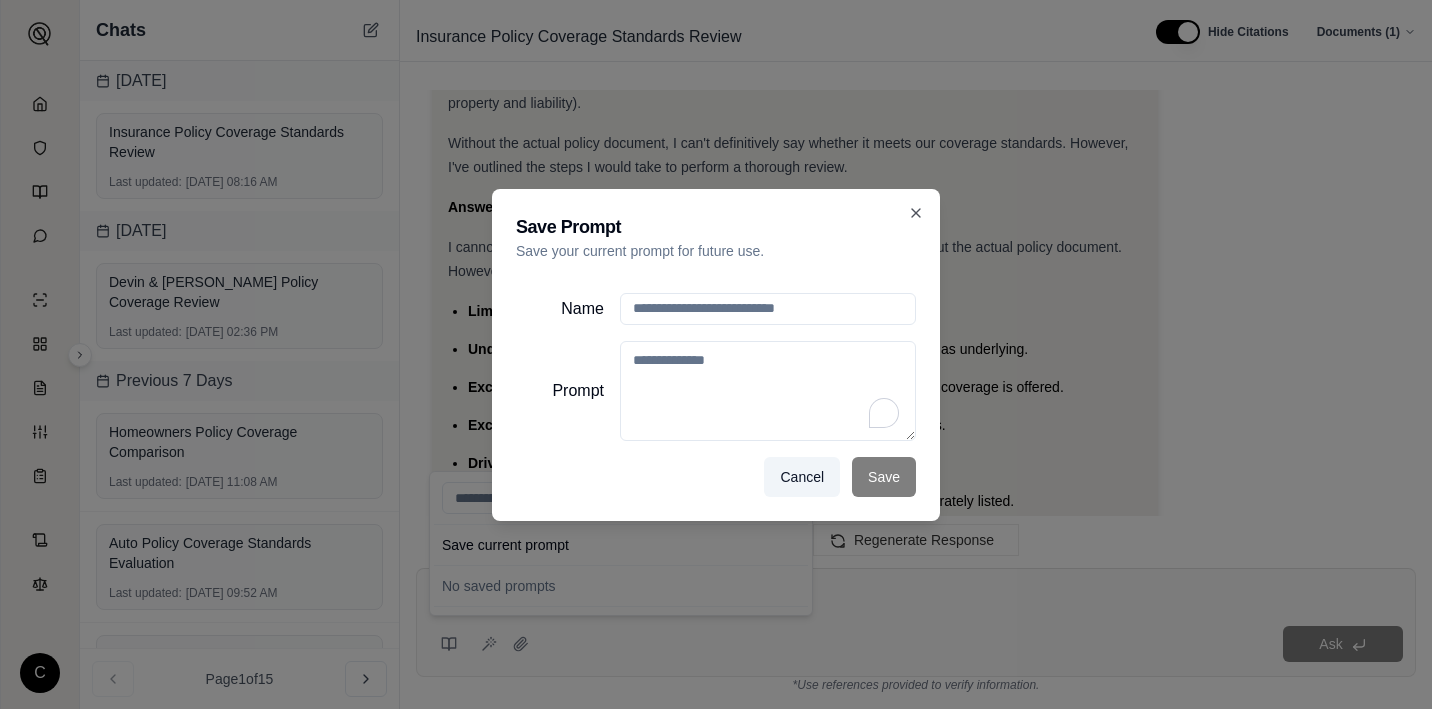 click on "Prompt" at bounding box center [768, 391] 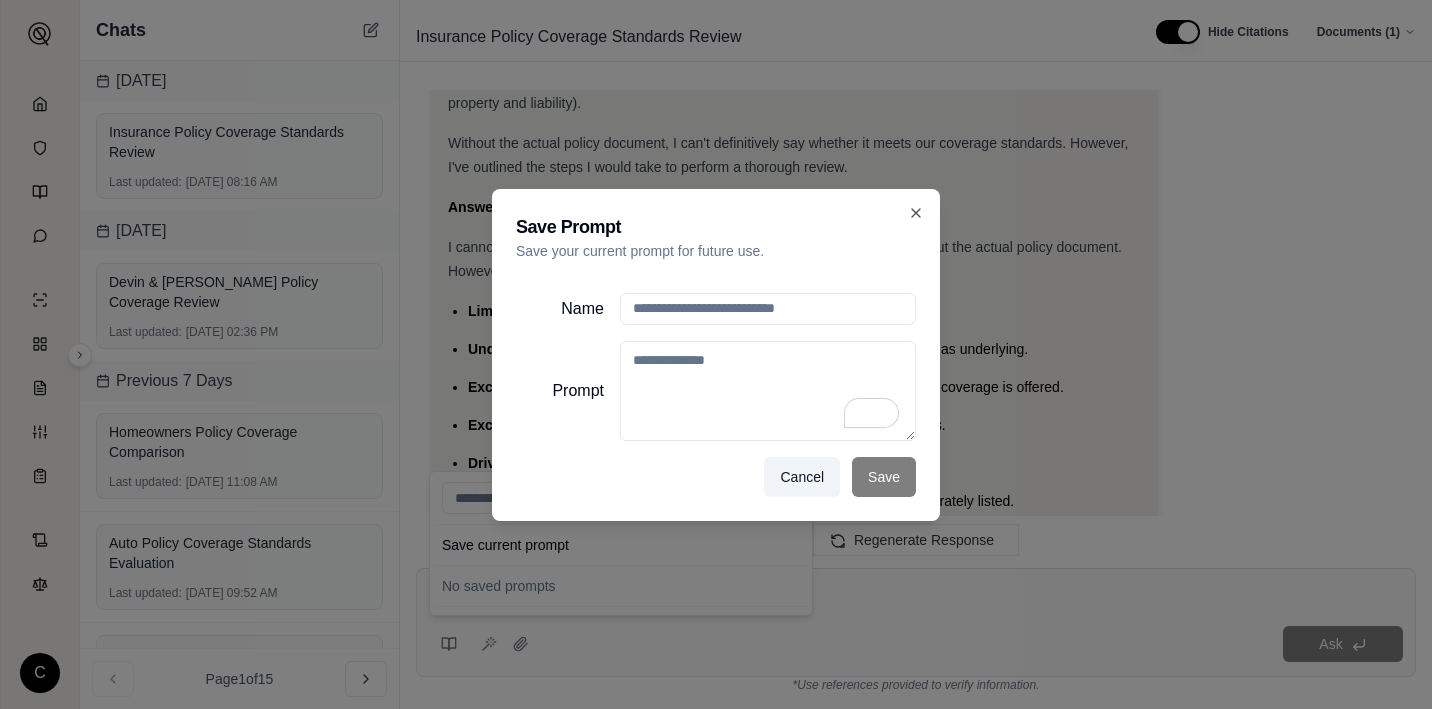 paste on "**********" 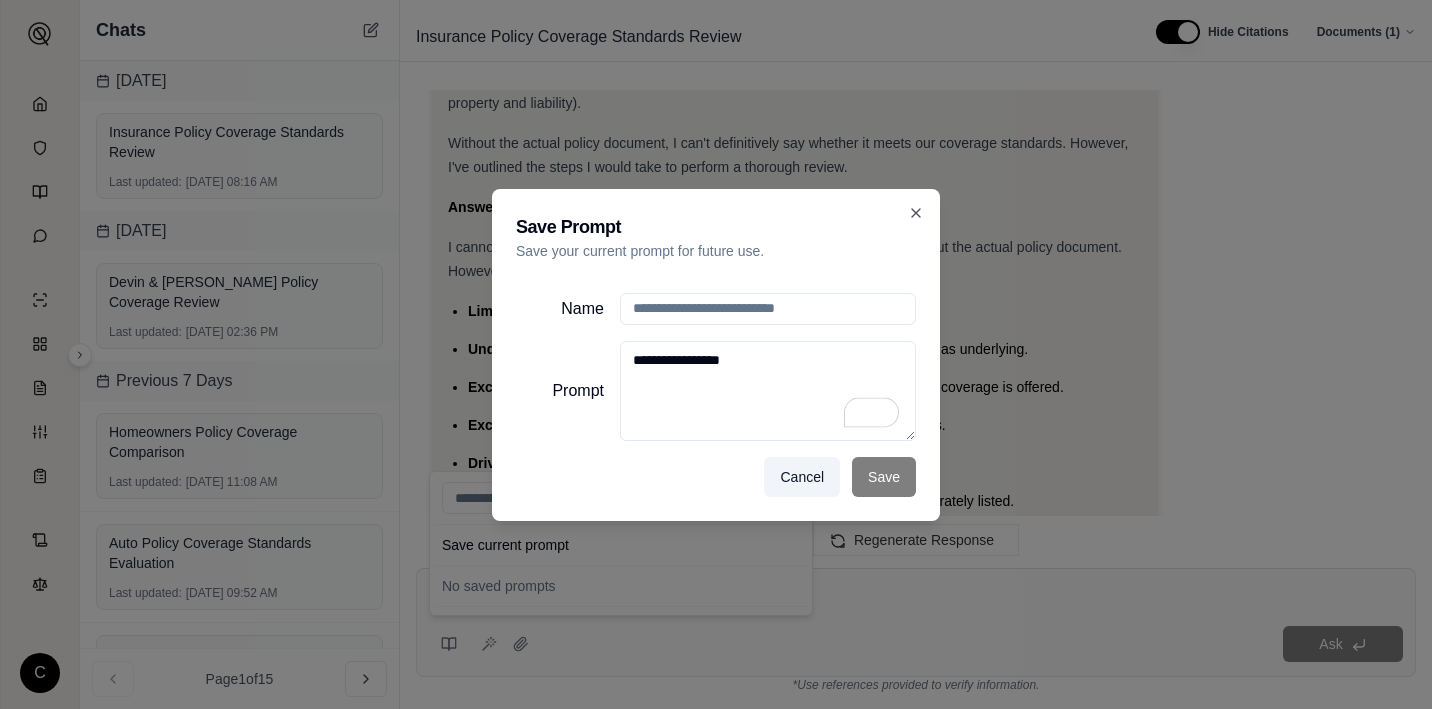 type 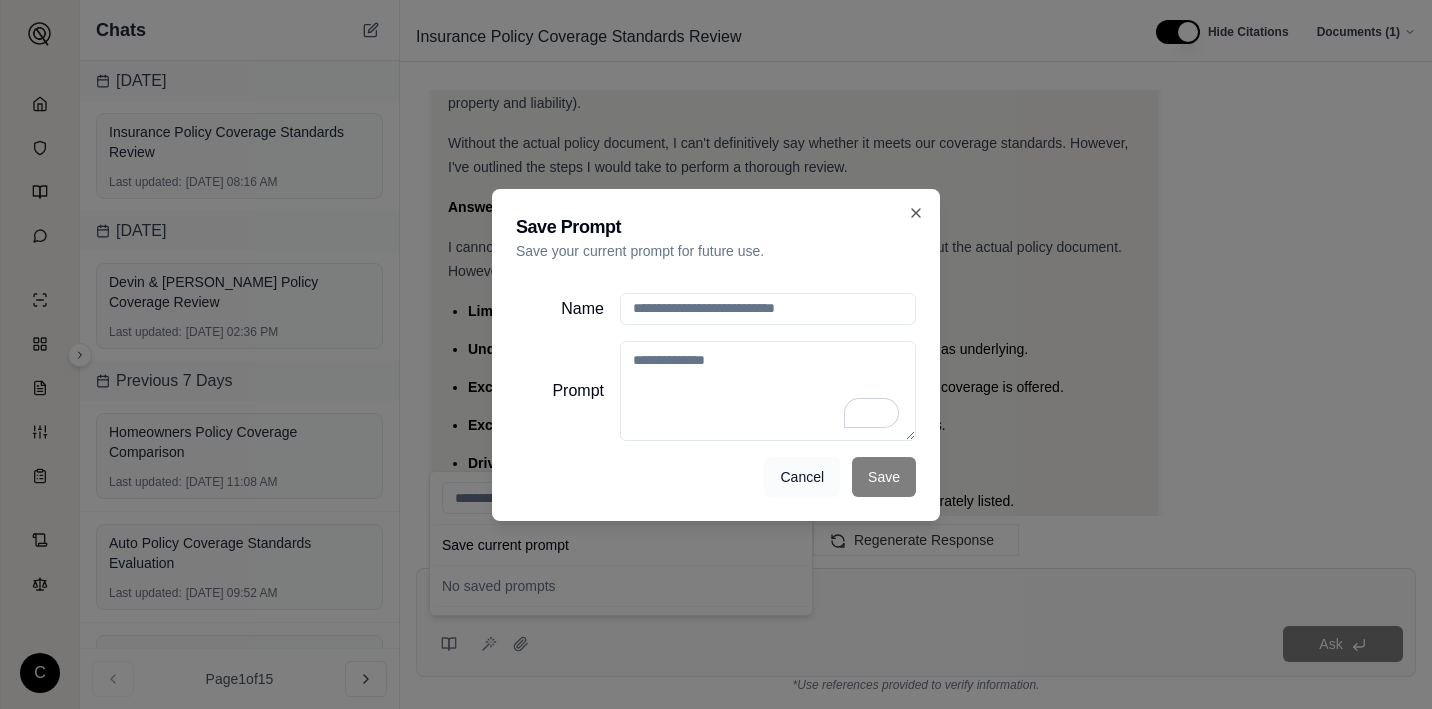 click on "Cancel" at bounding box center (802, 477) 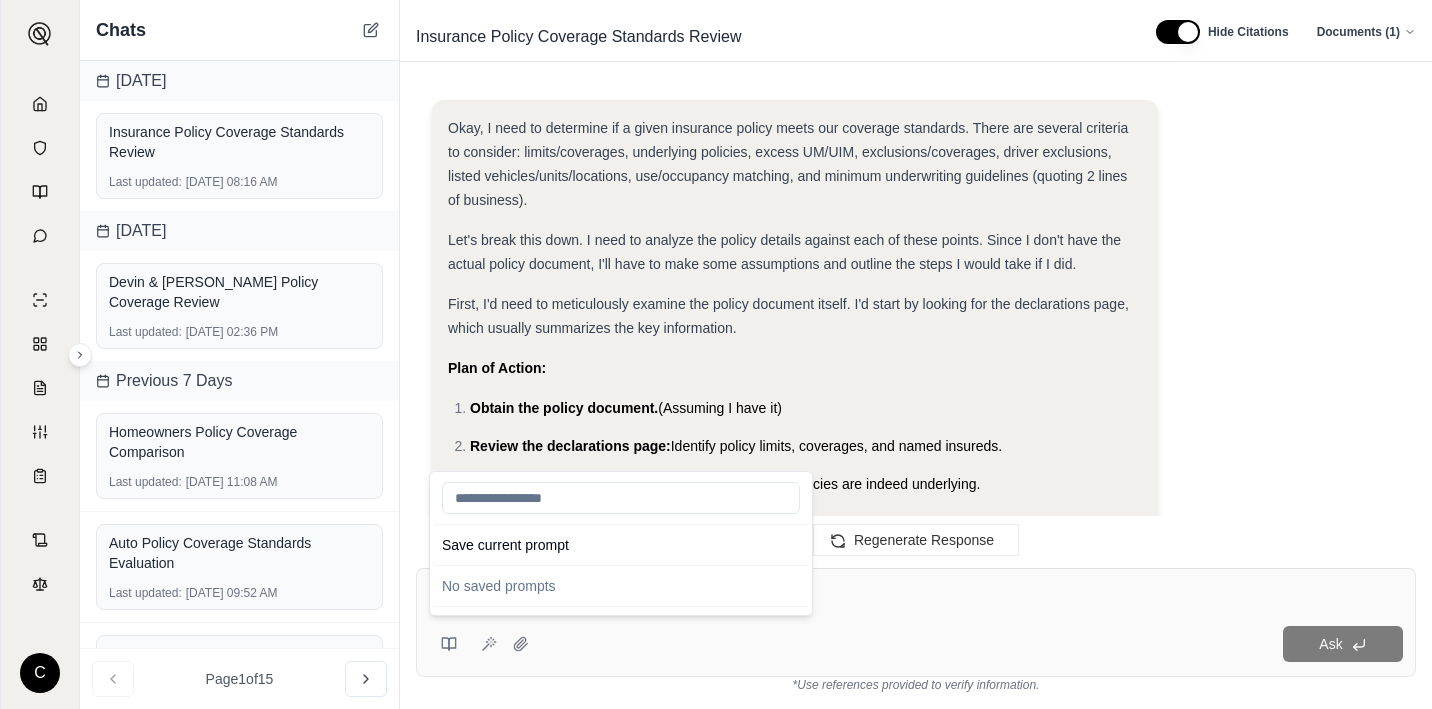 scroll, scrollTop: 0, scrollLeft: 0, axis: both 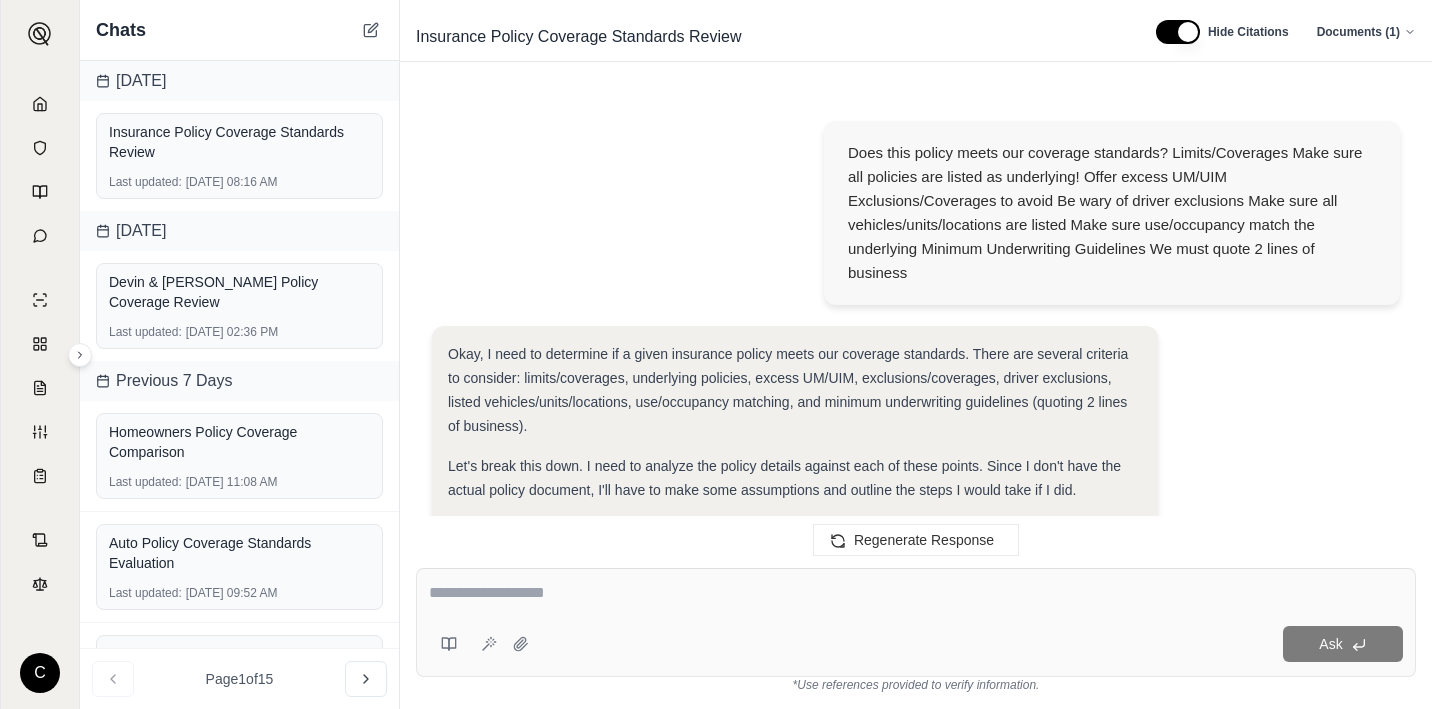 drag, startPoint x: 929, startPoint y: 273, endPoint x: 825, endPoint y: 161, distance: 152.83978 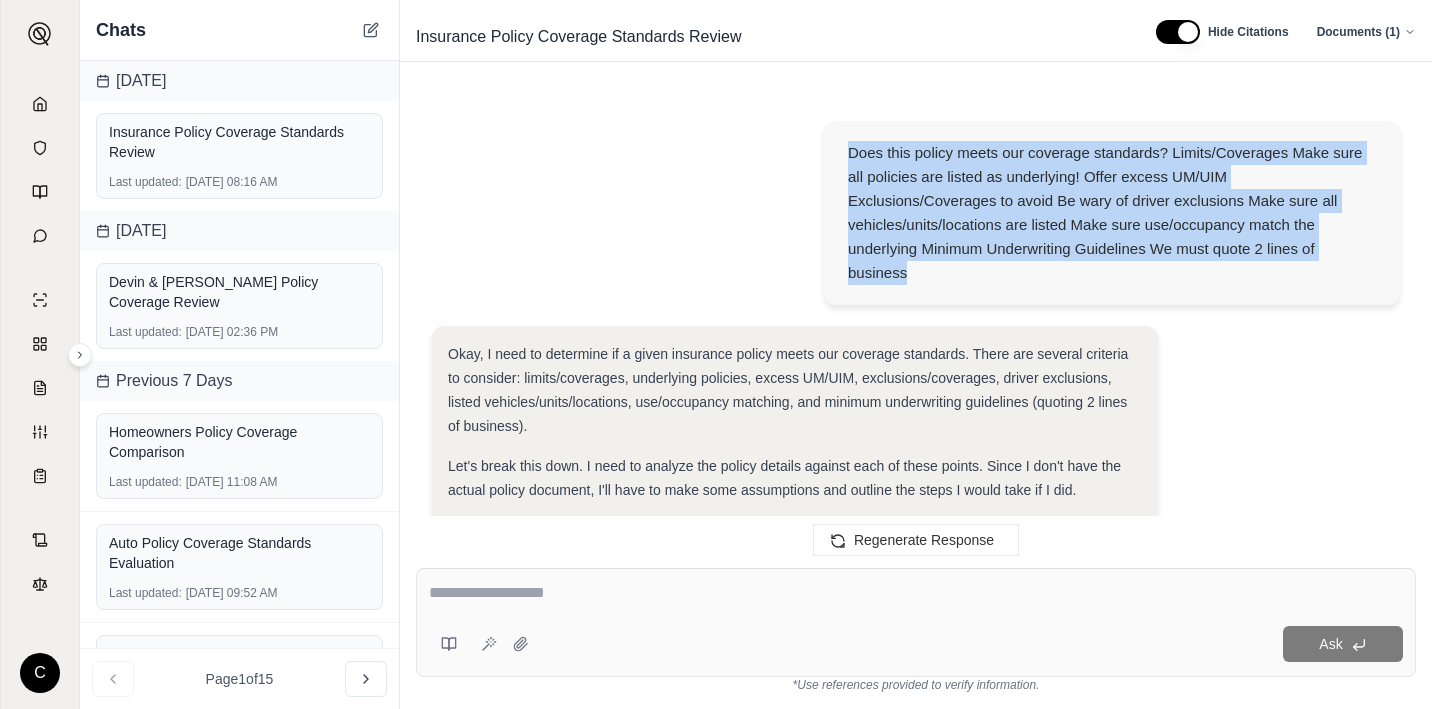 drag, startPoint x: 851, startPoint y: 152, endPoint x: 918, endPoint y: 269, distance: 134.82582 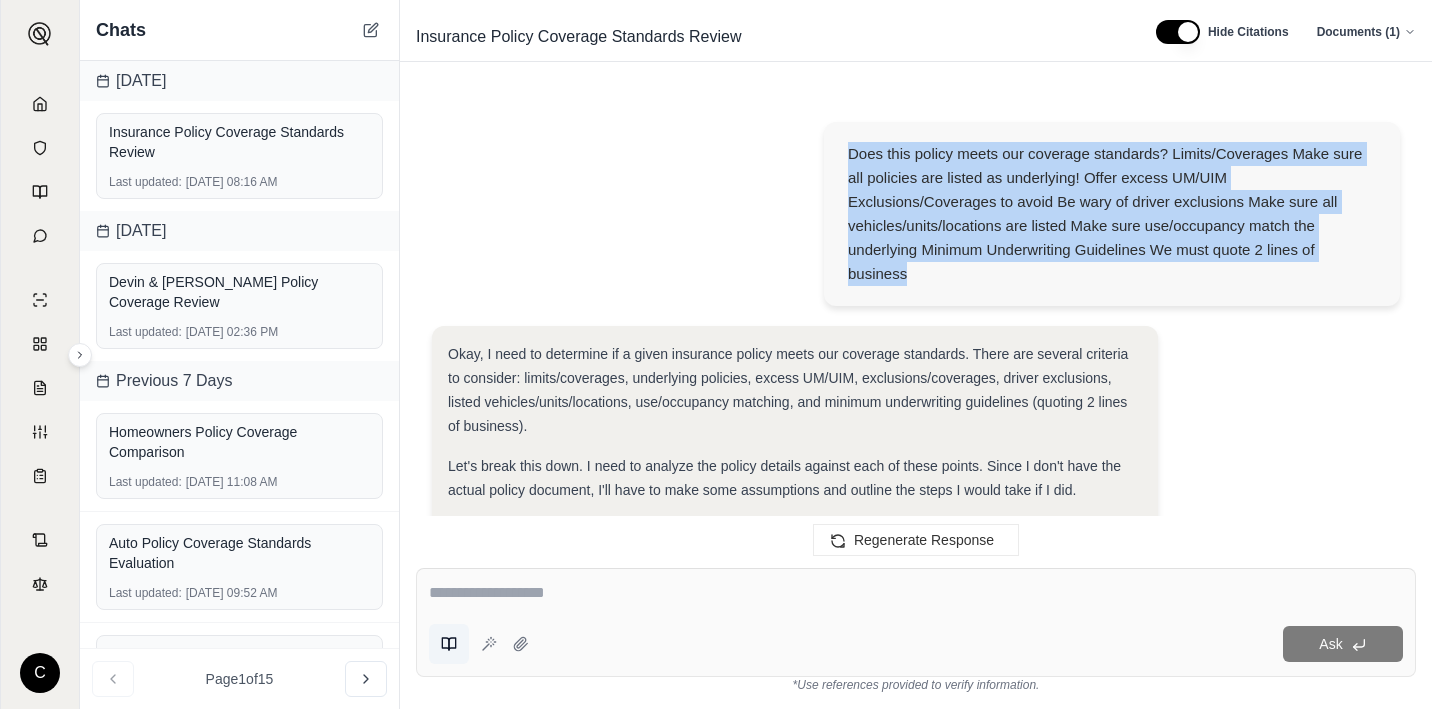 click 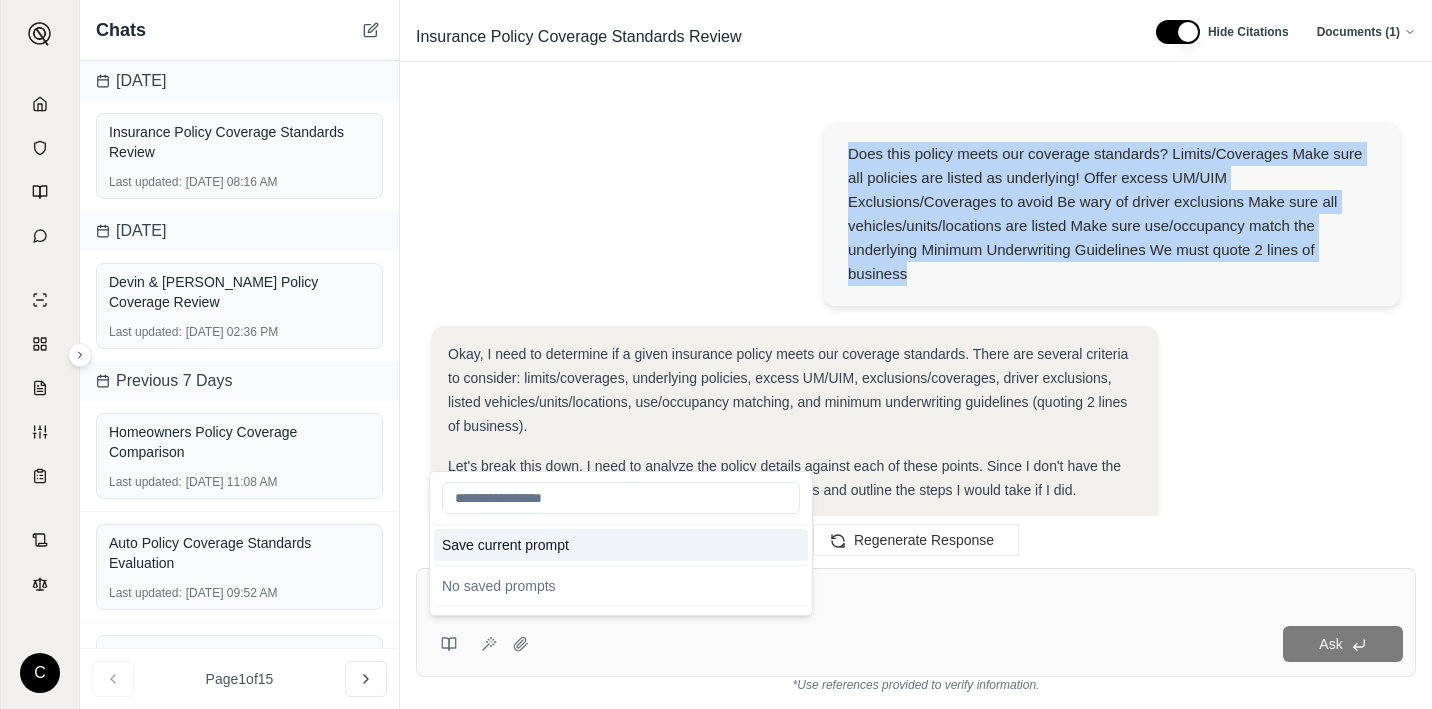 click on "Save current prompt" at bounding box center (621, 545) 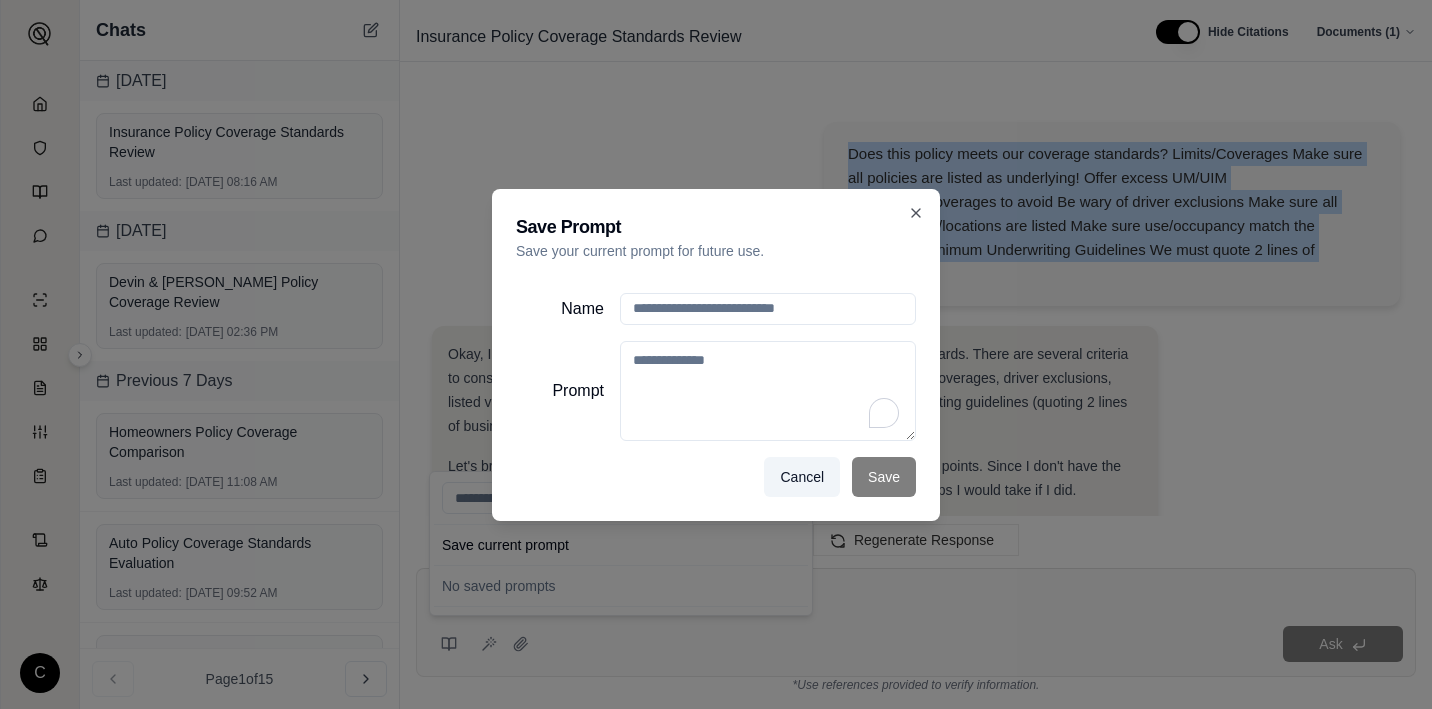 click on "Prompt" at bounding box center (768, 391) 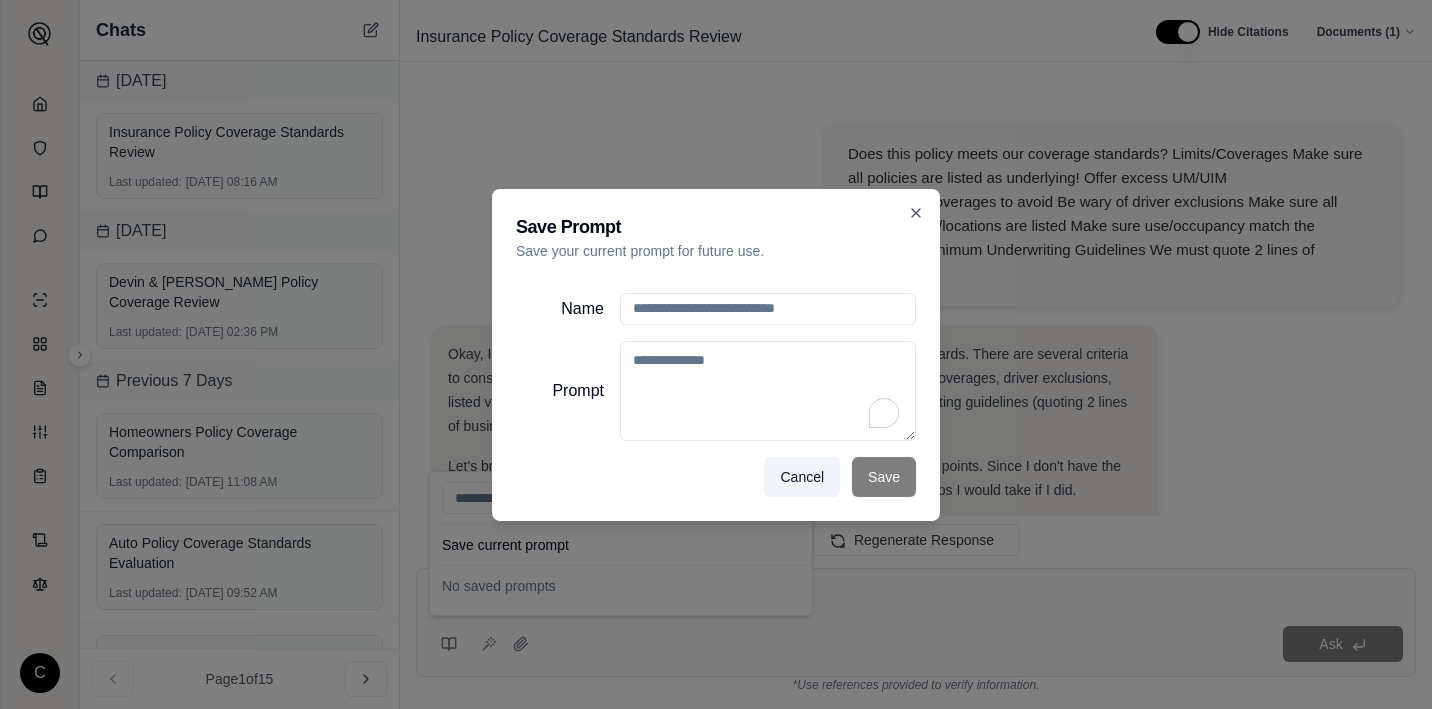 paste on "**********" 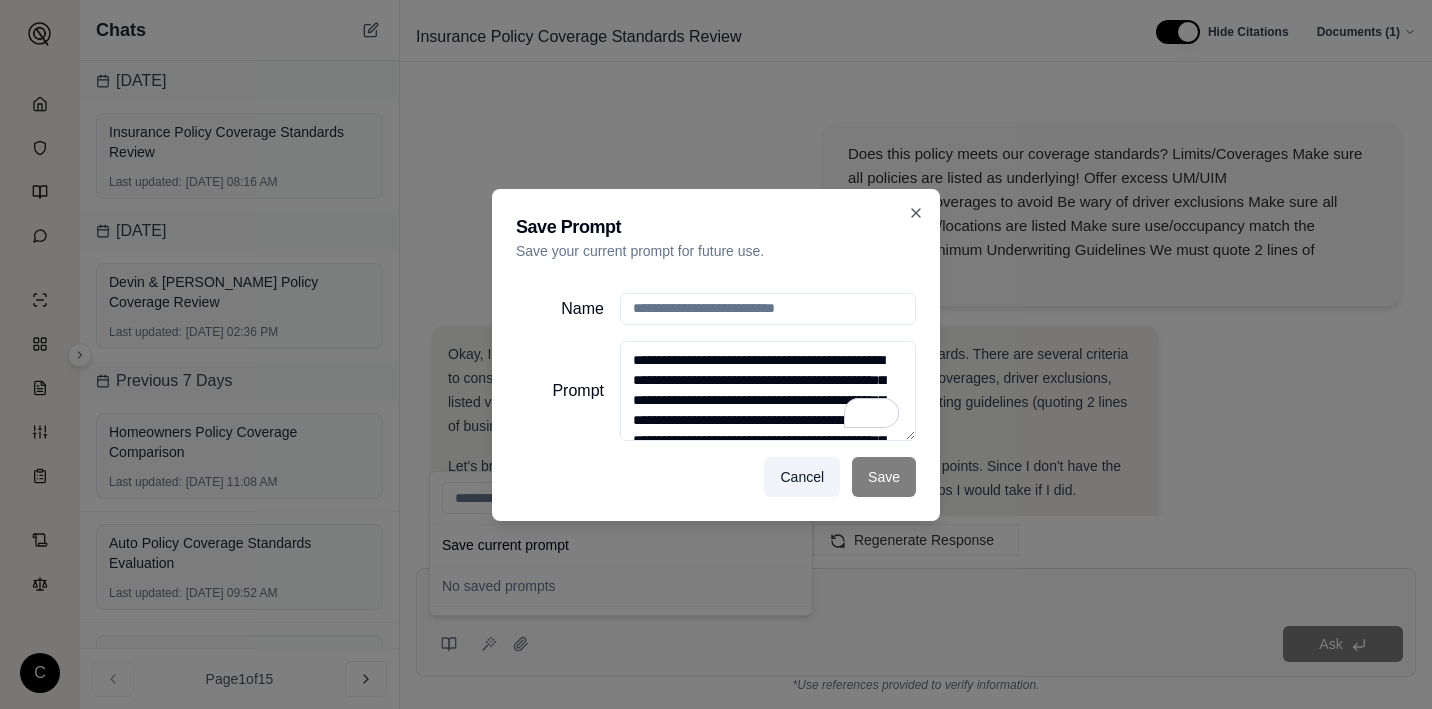 scroll, scrollTop: 108, scrollLeft: 0, axis: vertical 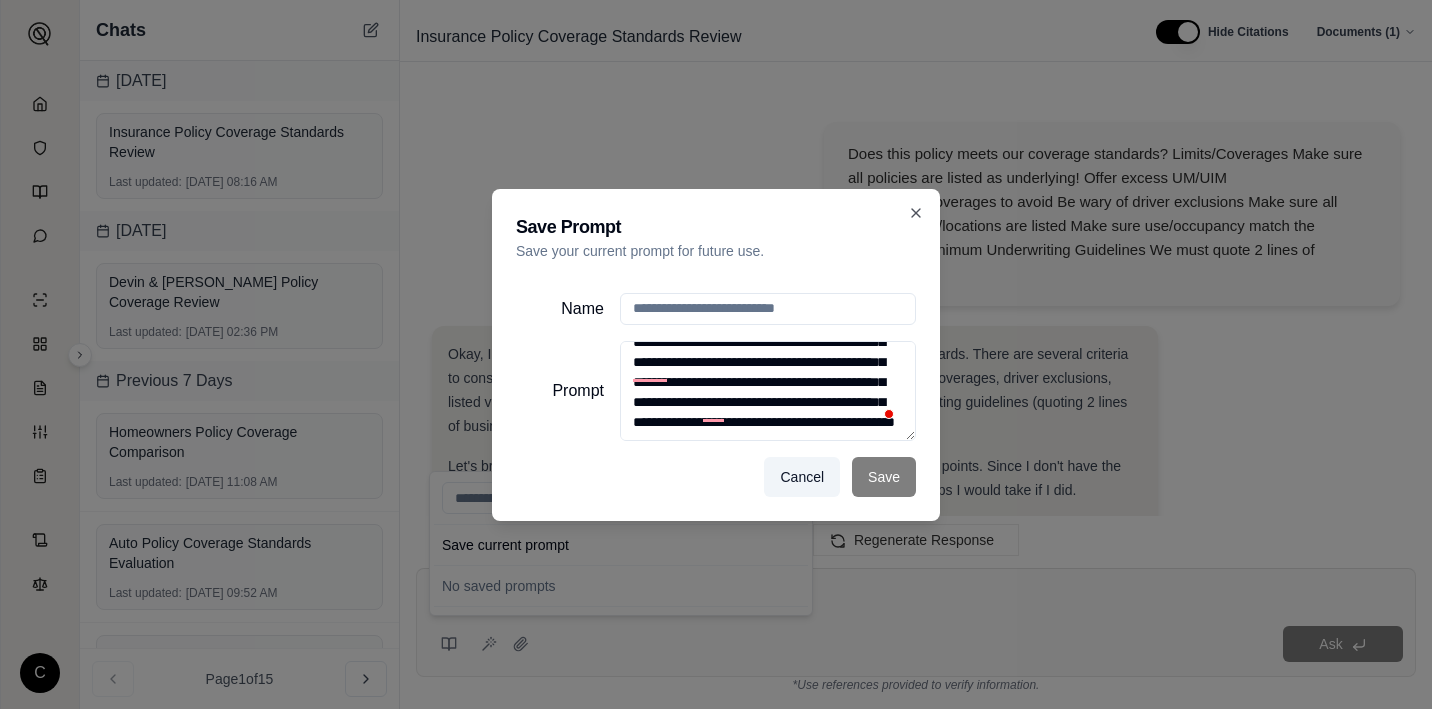 type on "**********" 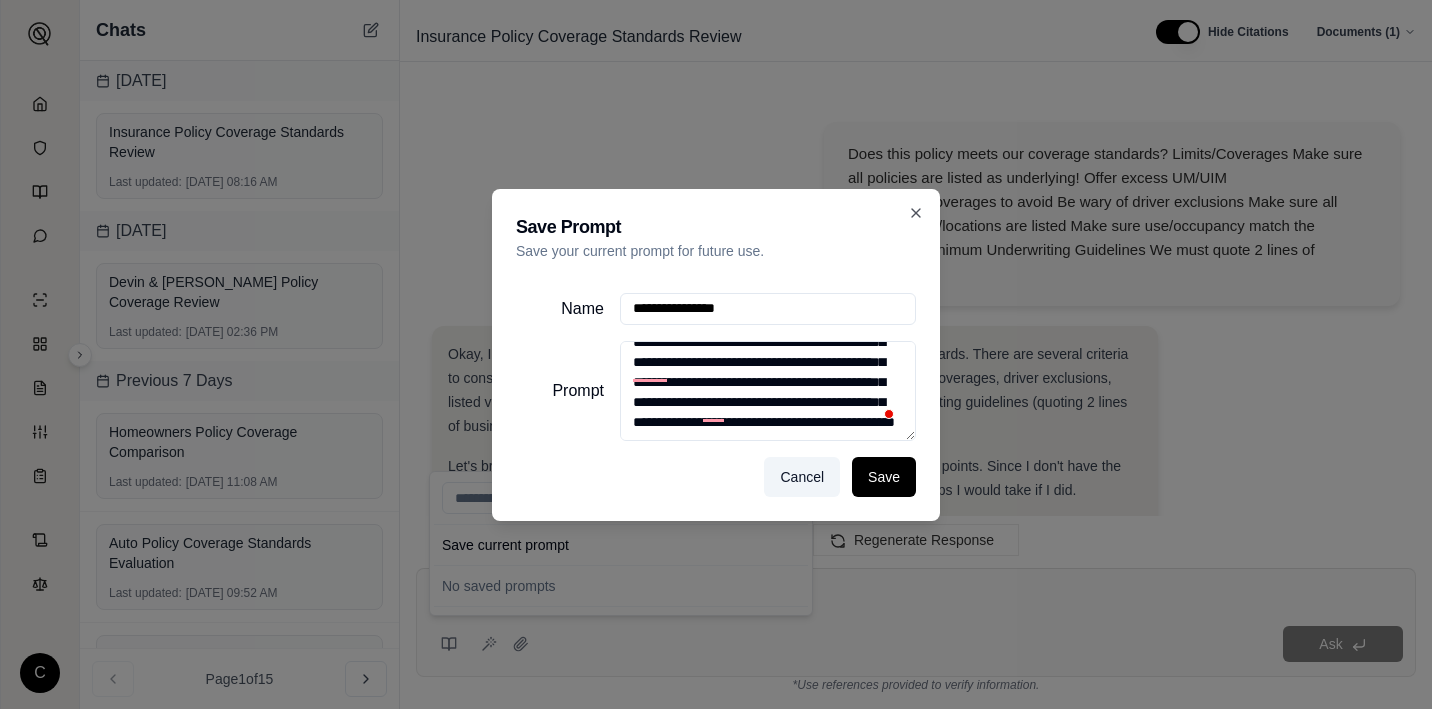 scroll, scrollTop: 0, scrollLeft: 0, axis: both 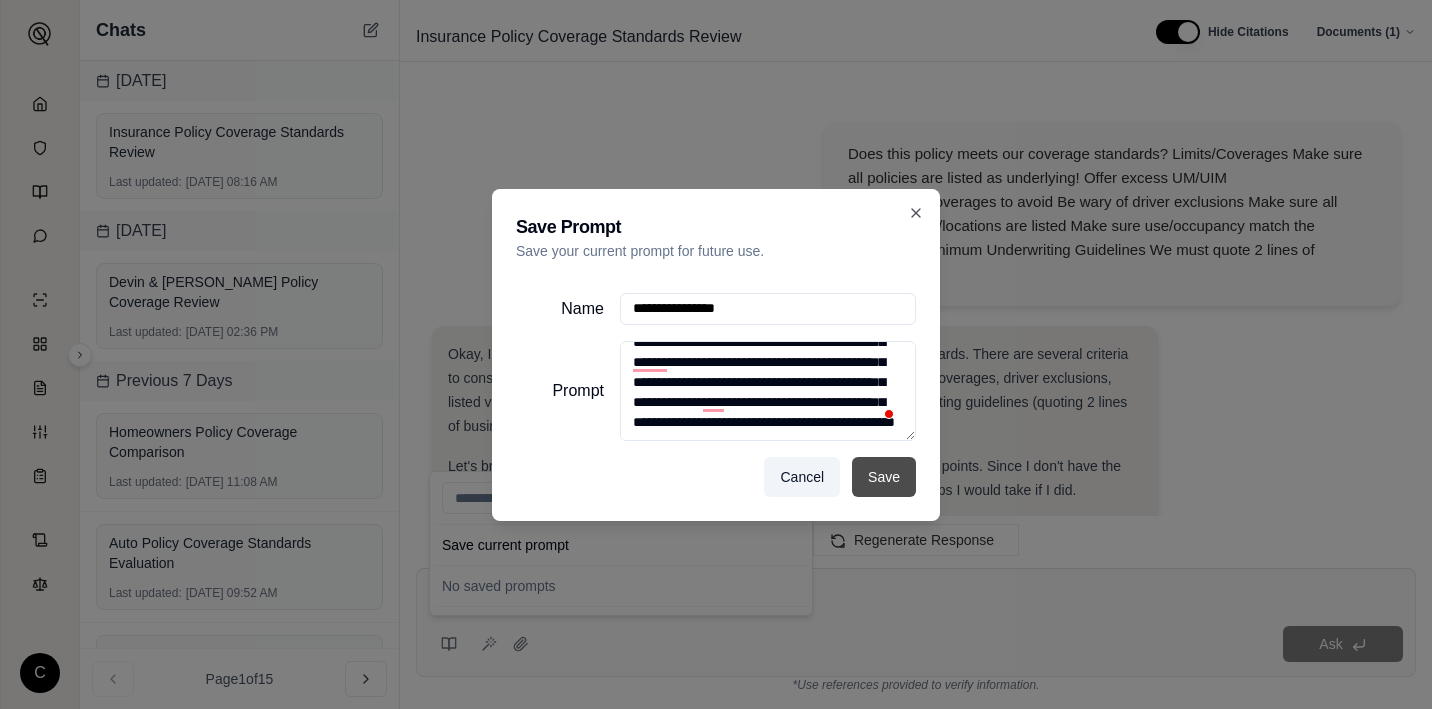 type on "**********" 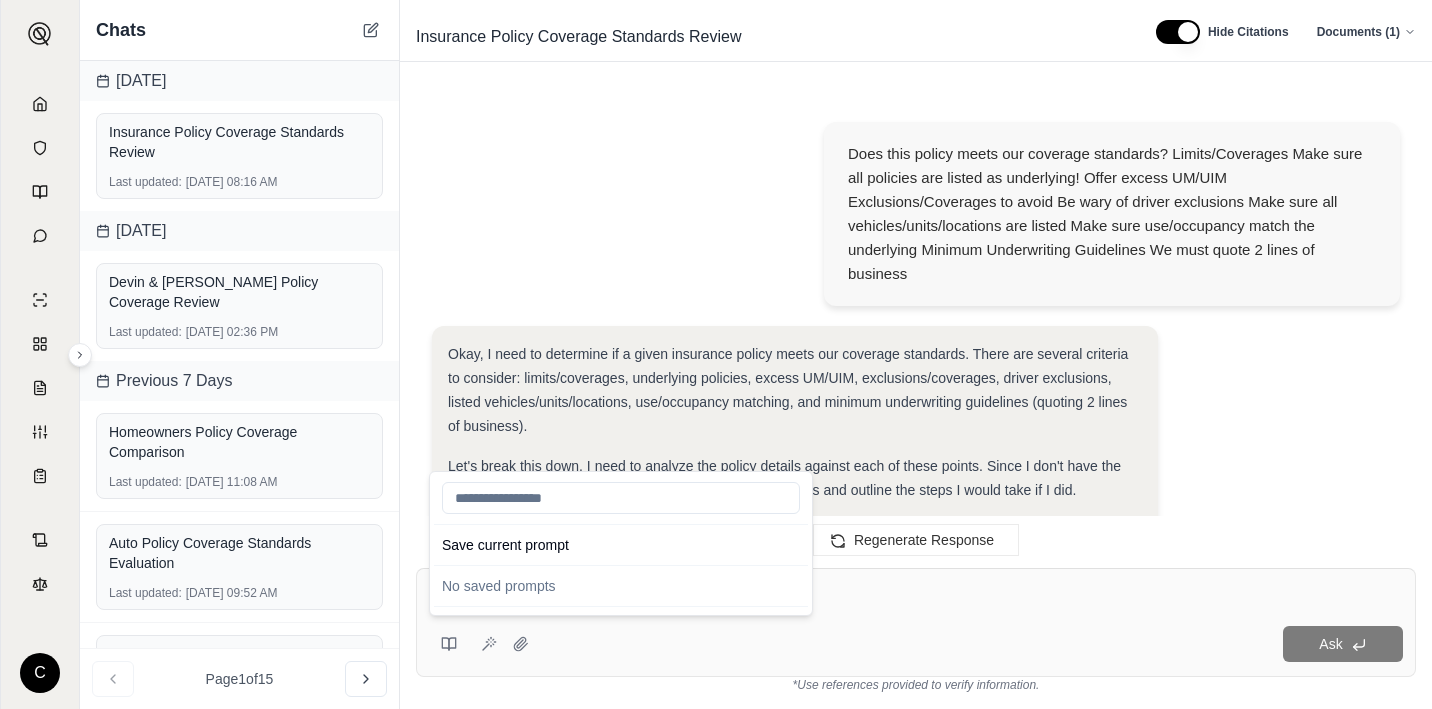 scroll, scrollTop: 1759, scrollLeft: 0, axis: vertical 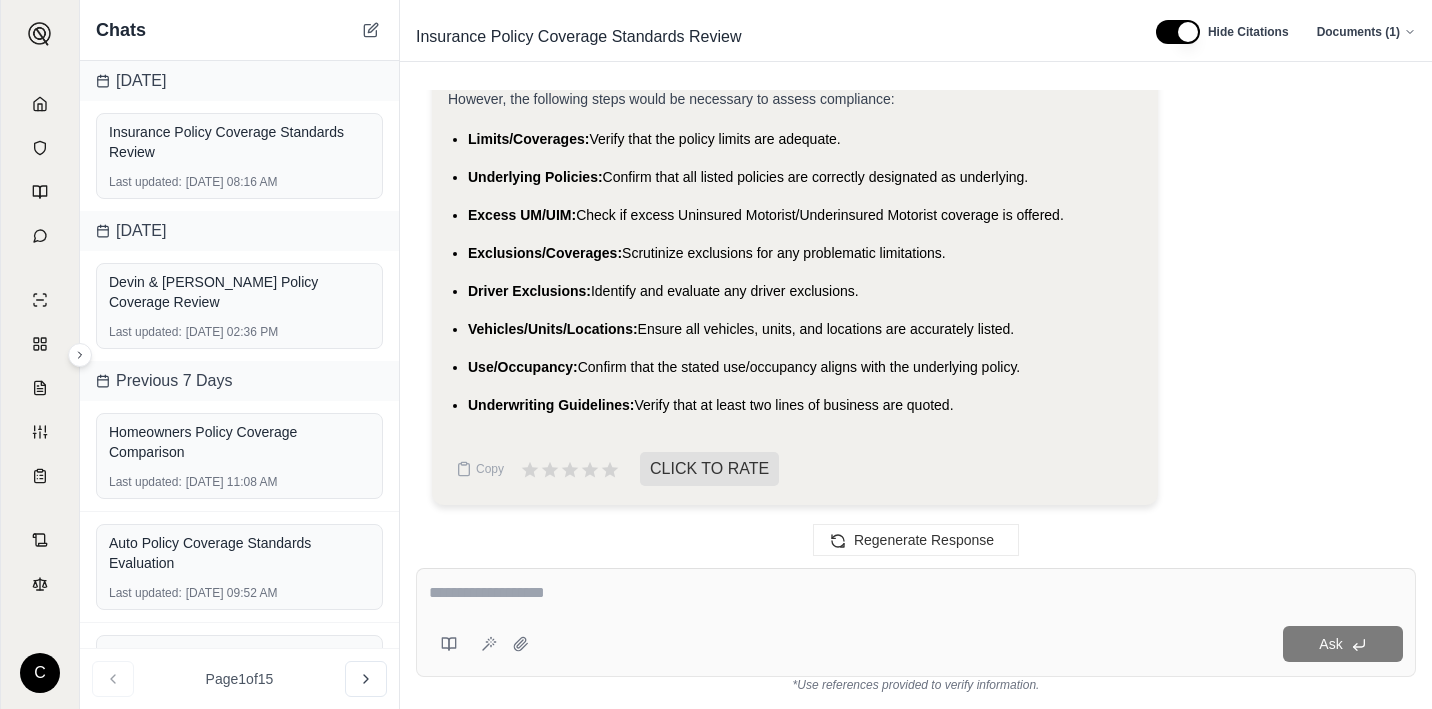 click on "Okay, I need to determine if a given insurance policy meets our coverage standards. There are several criteria to consider: limits/coverages, underlying policies, excess UM/UIM, exclusions/coverages, driver exclusions, listed vehicles/units/locations, use/occupancy matching, and minimum underwriting guidelines (quoting 2 lines of business).
Let's break this down. I need to analyze the policy details against each of these points. Since I don't have the actual policy document, I'll have to make some assumptions and outline the steps I would take if I did.
First, I'd need to meticulously examine the policy document itself. I'd start by looking for the declarations page, which usually summarizes the key information.
Plan of Action:
Obtain the policy document.  (Assuming I have it)
Review the declarations page:  Identify policy limits, coverages, and named insureds.
Check for underlying policies:  Verify that all listed policies are indeed underlying.
Analyze UM/UIM coverage:
Next," at bounding box center [916, -456] 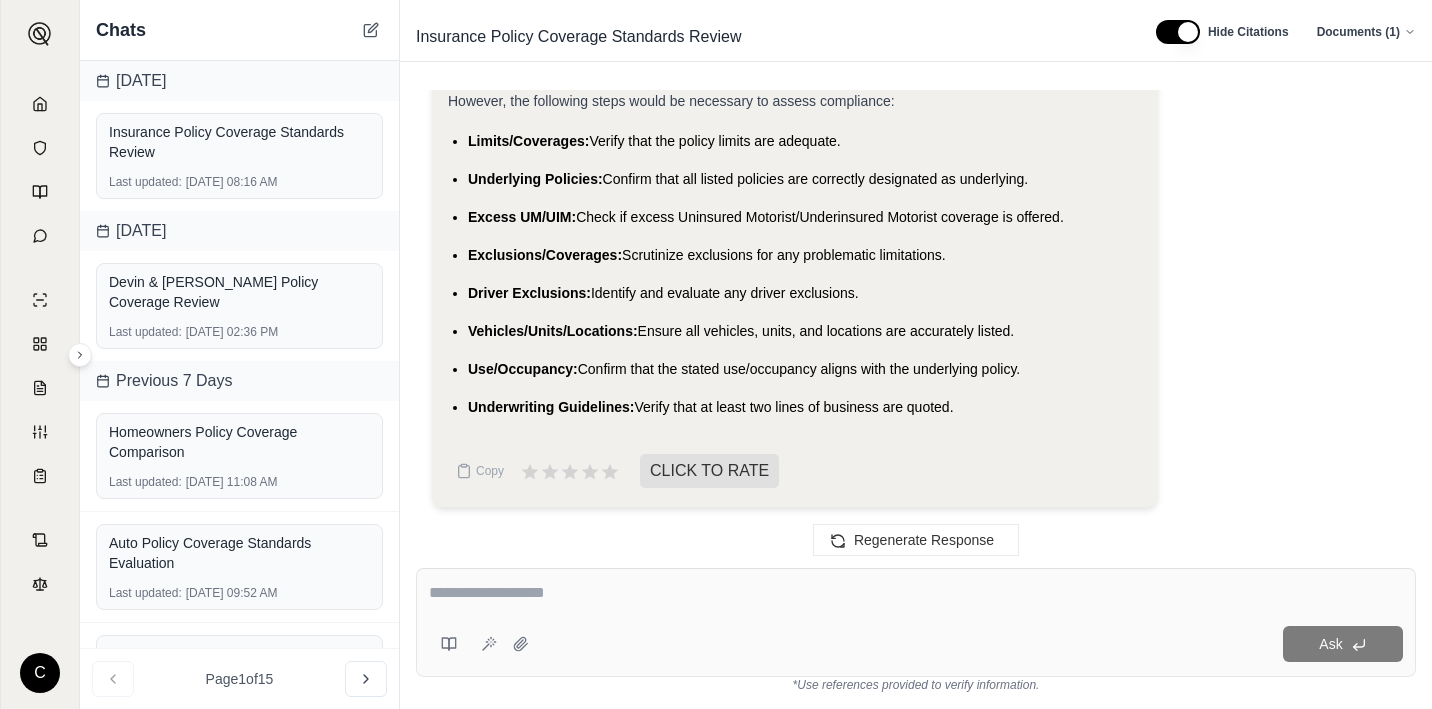 scroll, scrollTop: 1759, scrollLeft: 0, axis: vertical 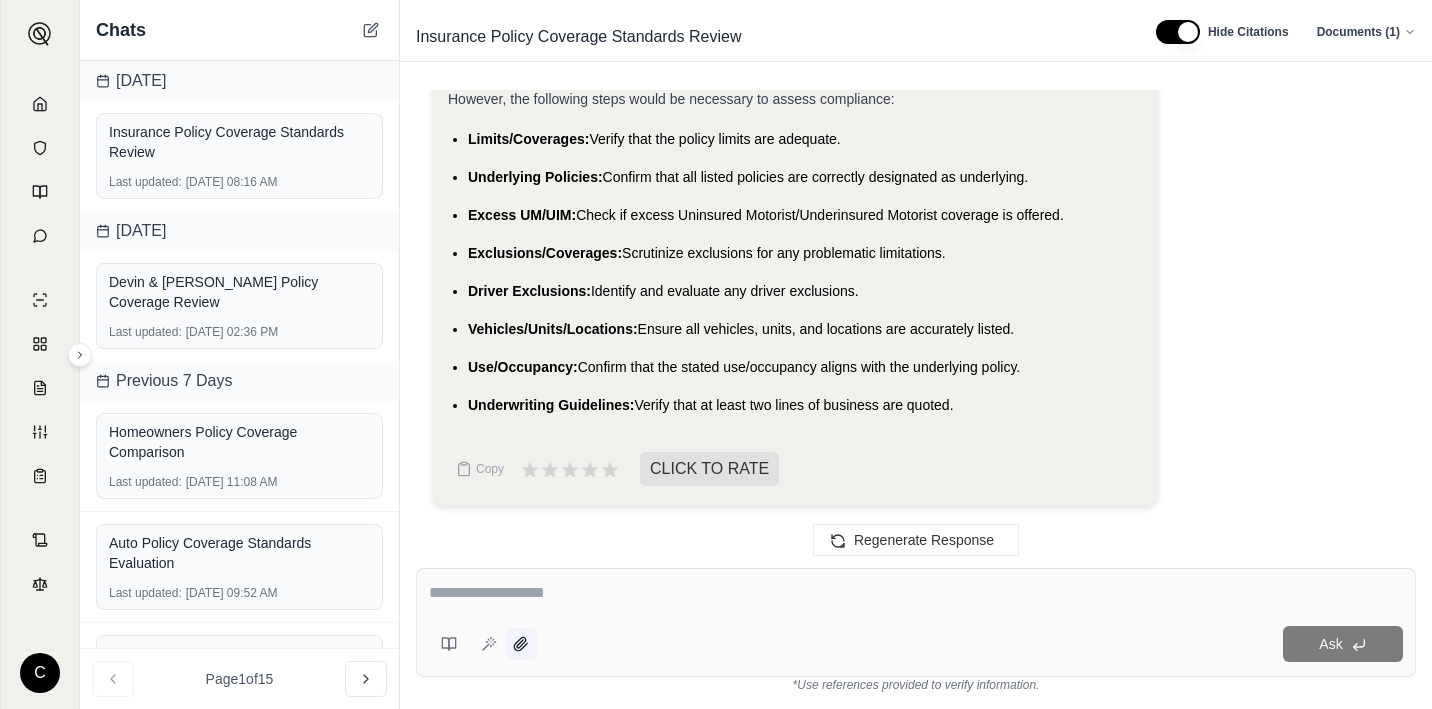 click 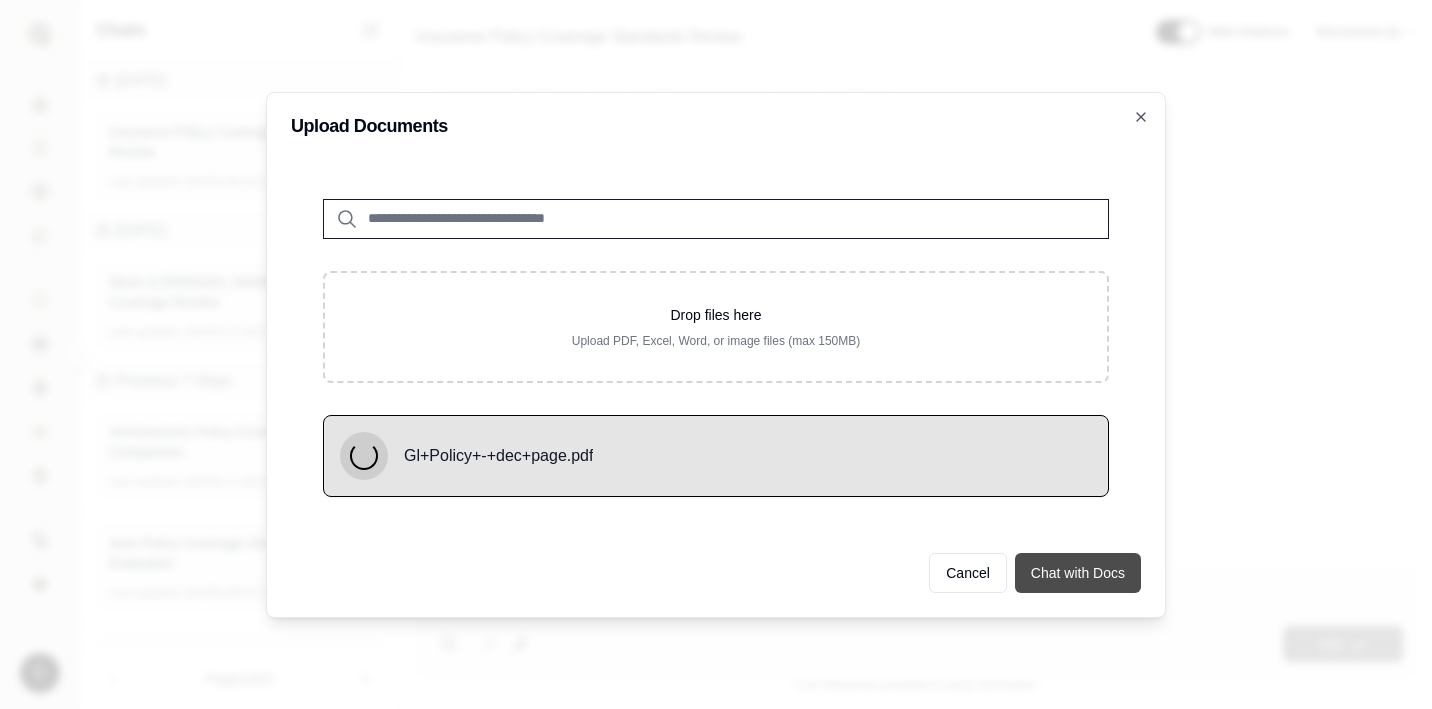 click on "Chat with Docs" at bounding box center [1078, 573] 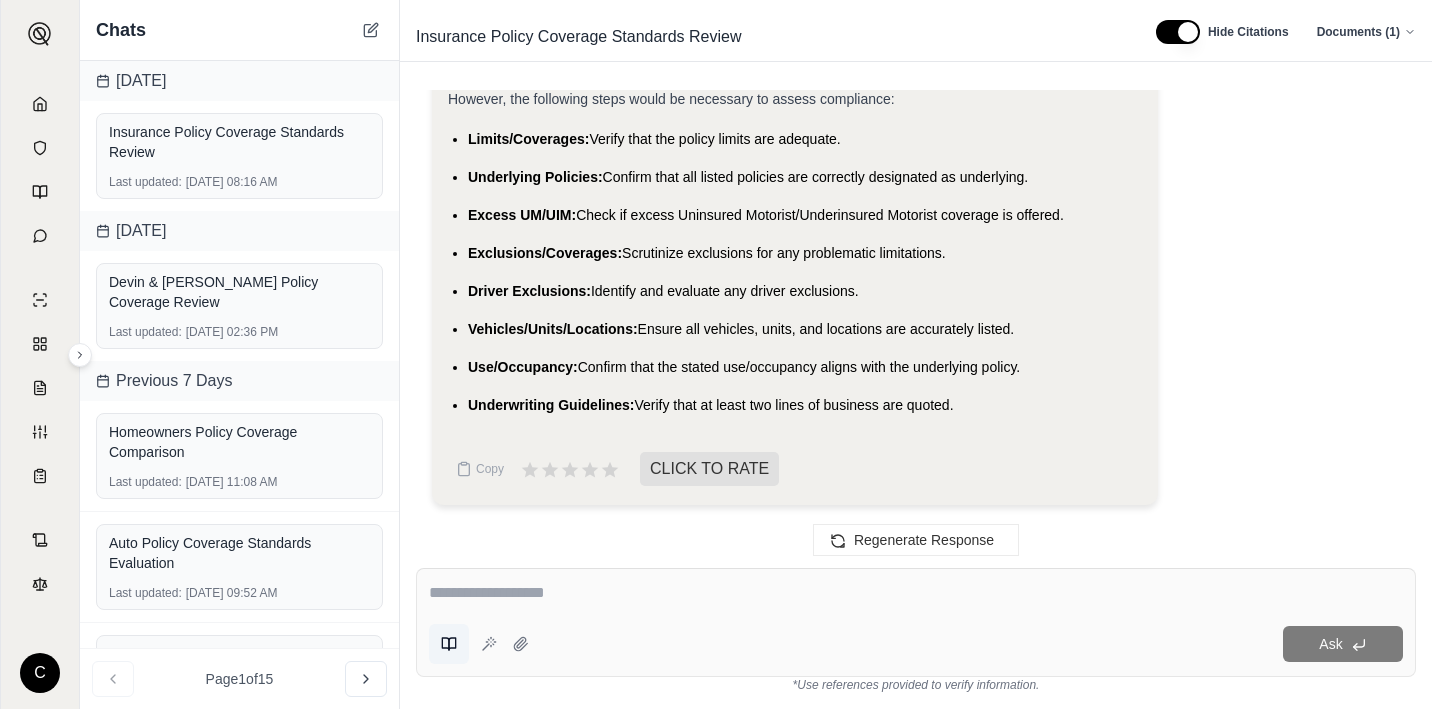 click at bounding box center [449, 644] 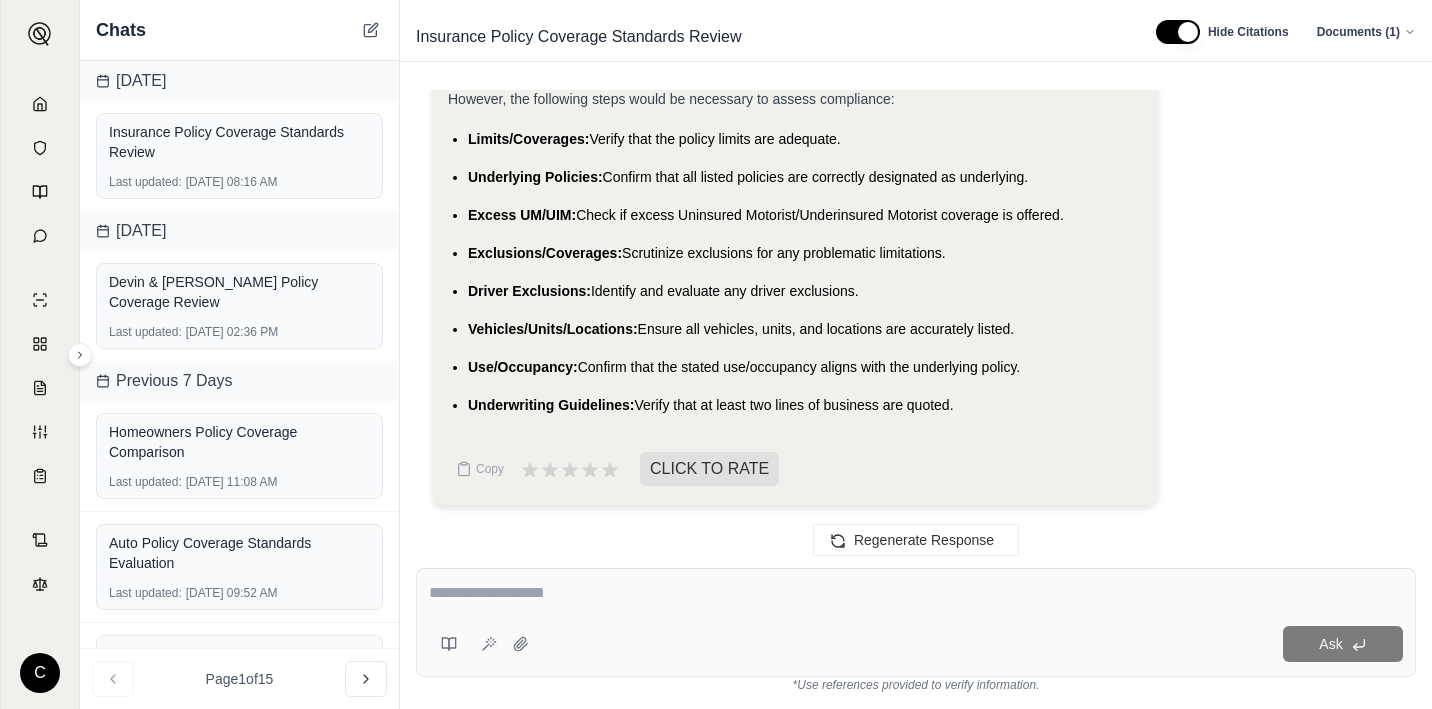 click on "Ask" at bounding box center (916, 622) 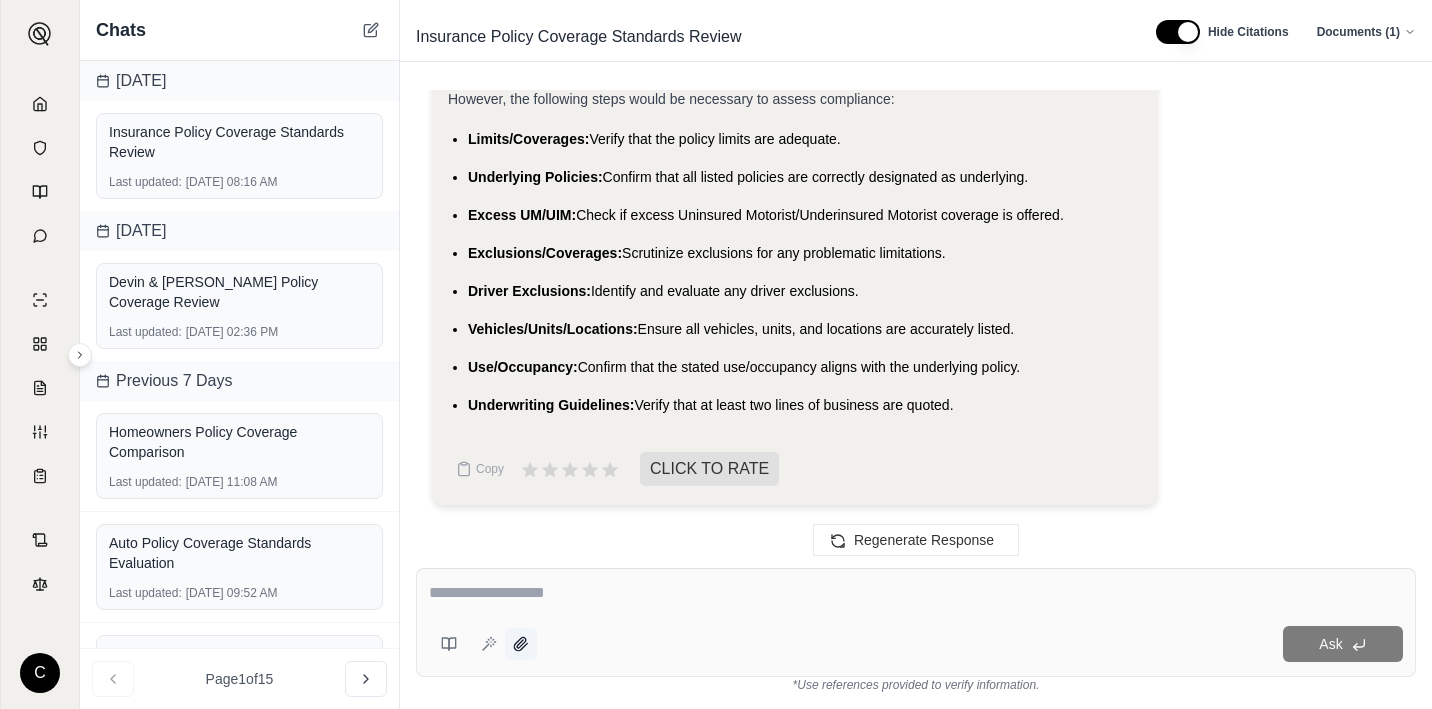 click at bounding box center [521, 644] 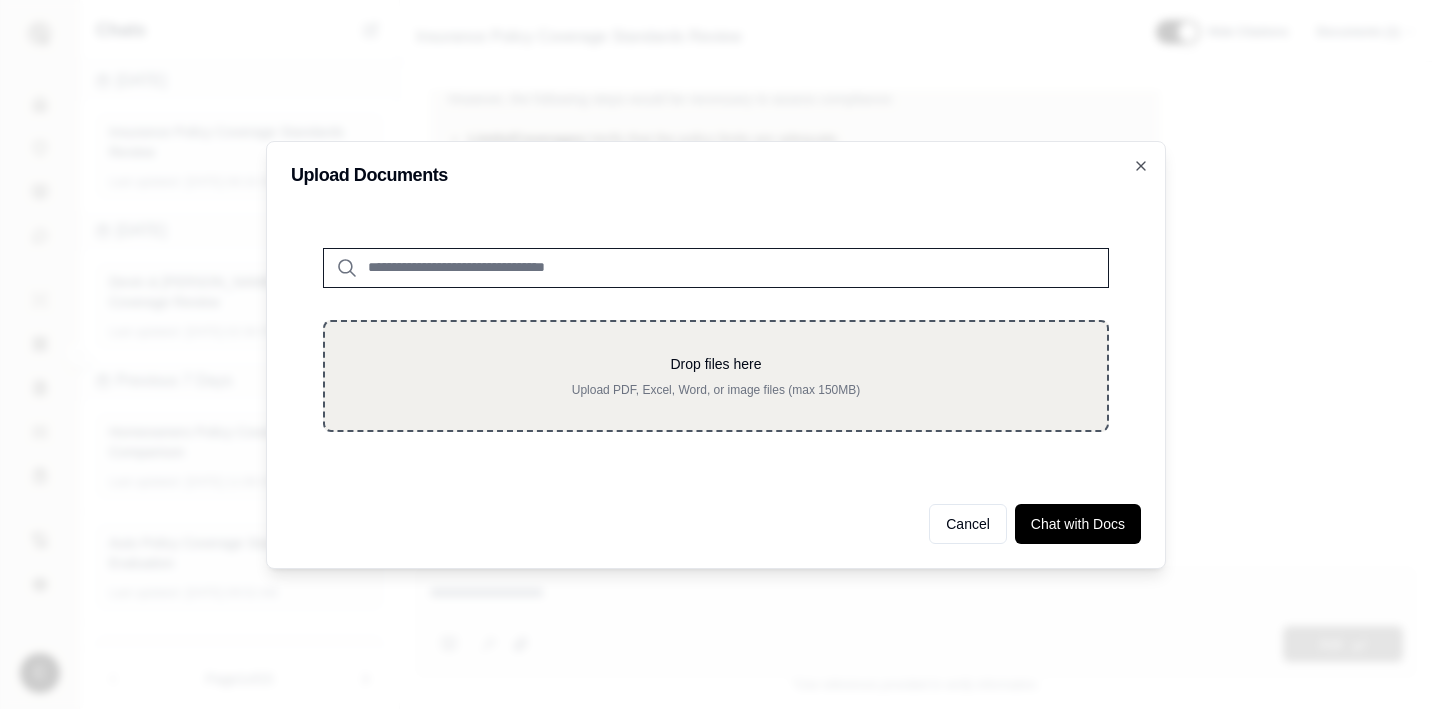 click on "Upload PDF, Excel, Word, or image files (max 150MB)" at bounding box center (716, 390) 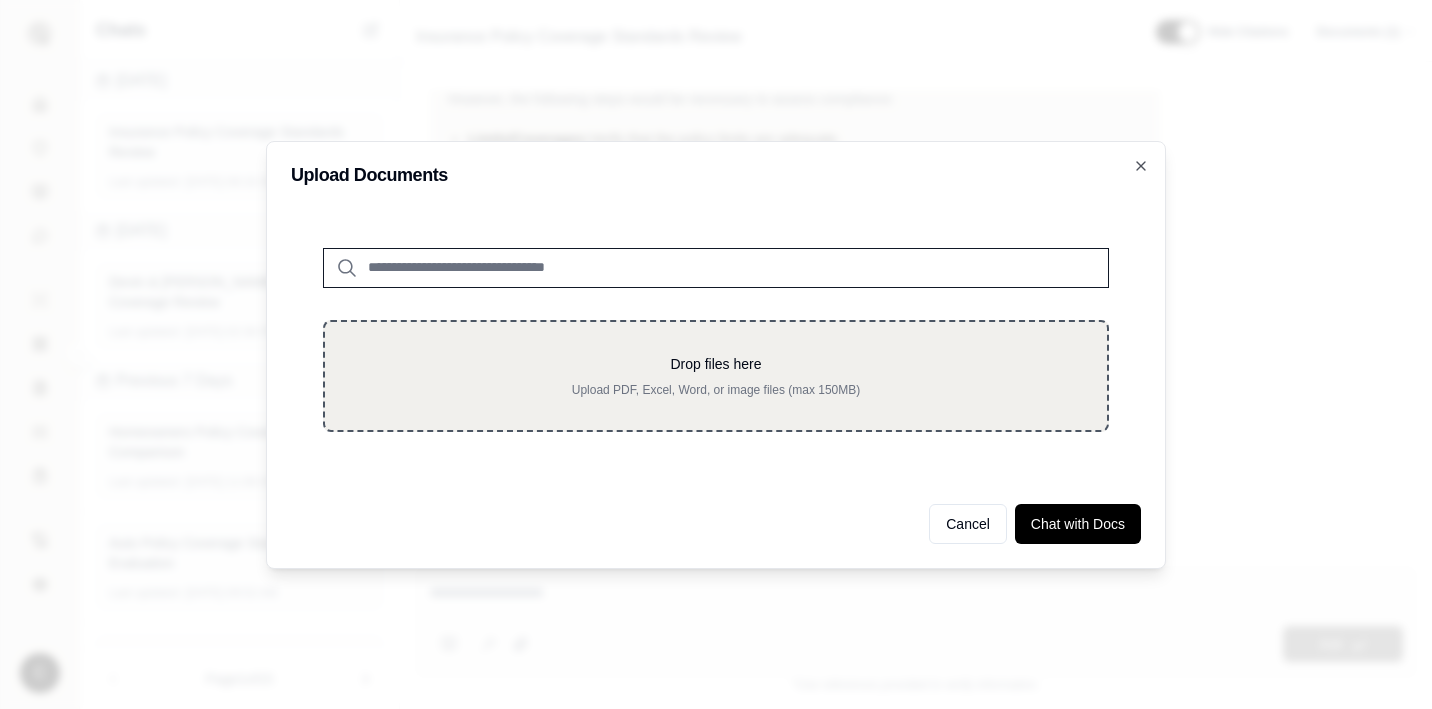 type on "**********" 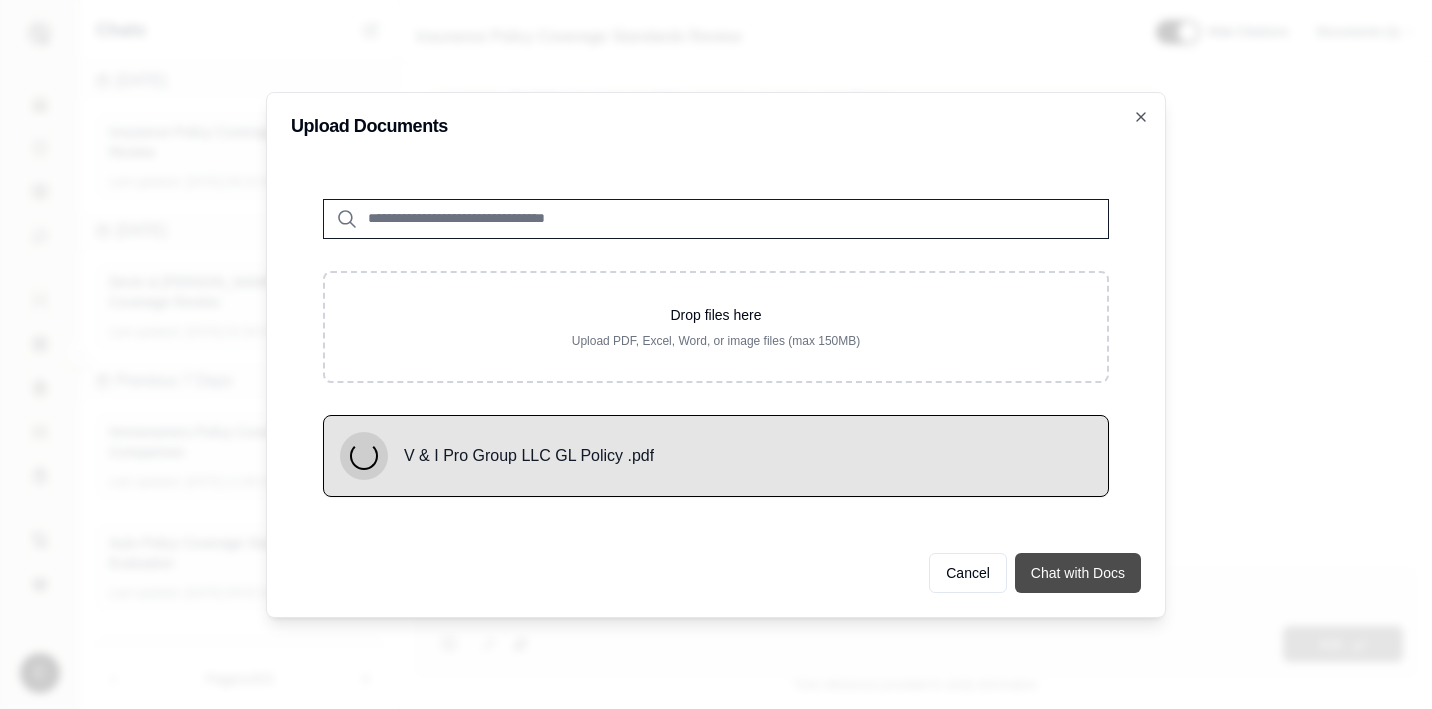 click on "Chat with Docs" at bounding box center (1078, 573) 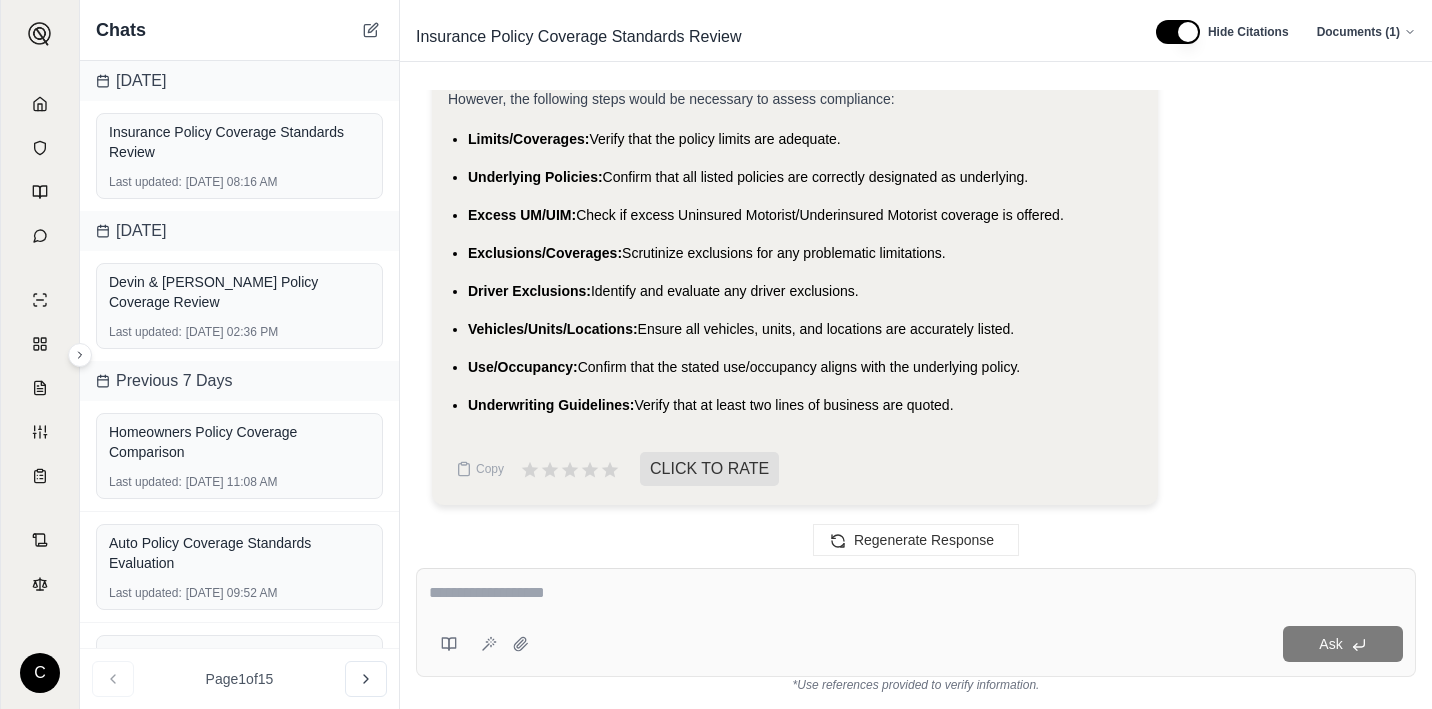 click at bounding box center [916, 593] 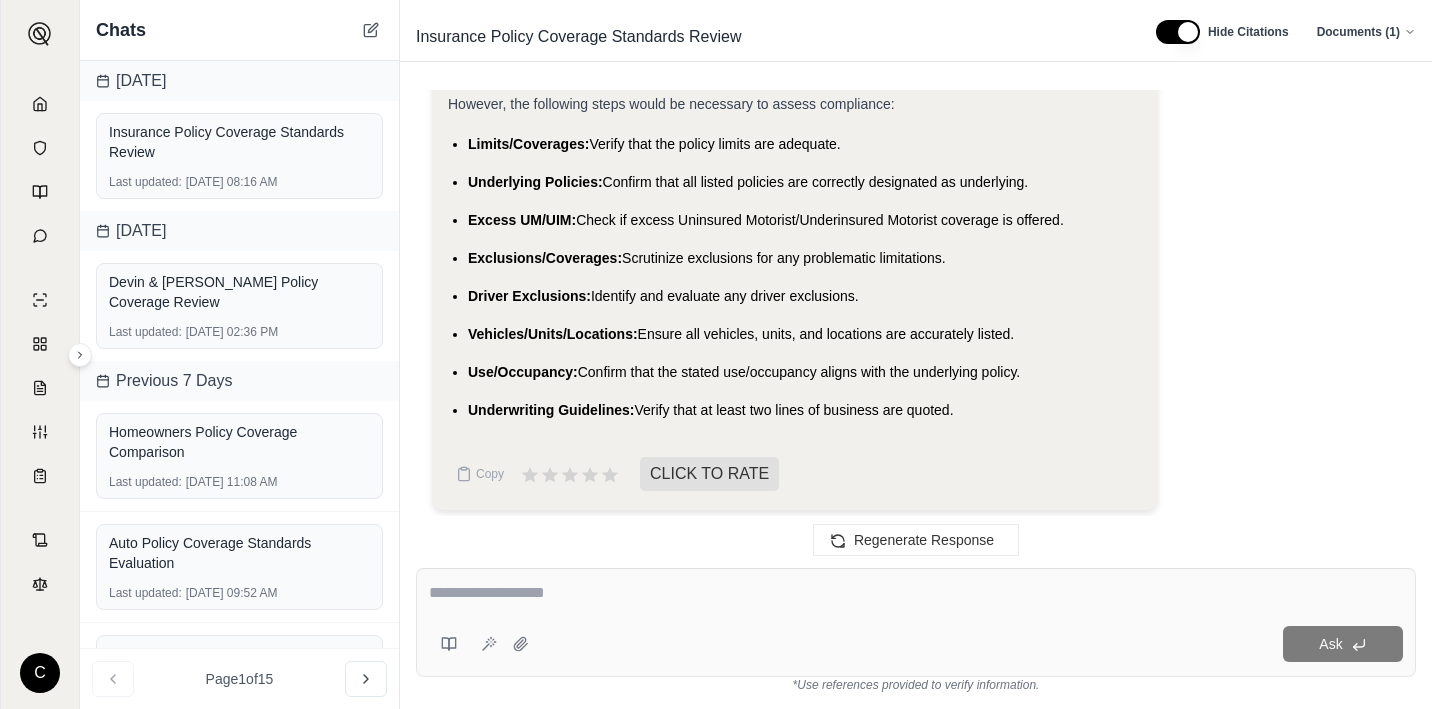 scroll, scrollTop: 1759, scrollLeft: 0, axis: vertical 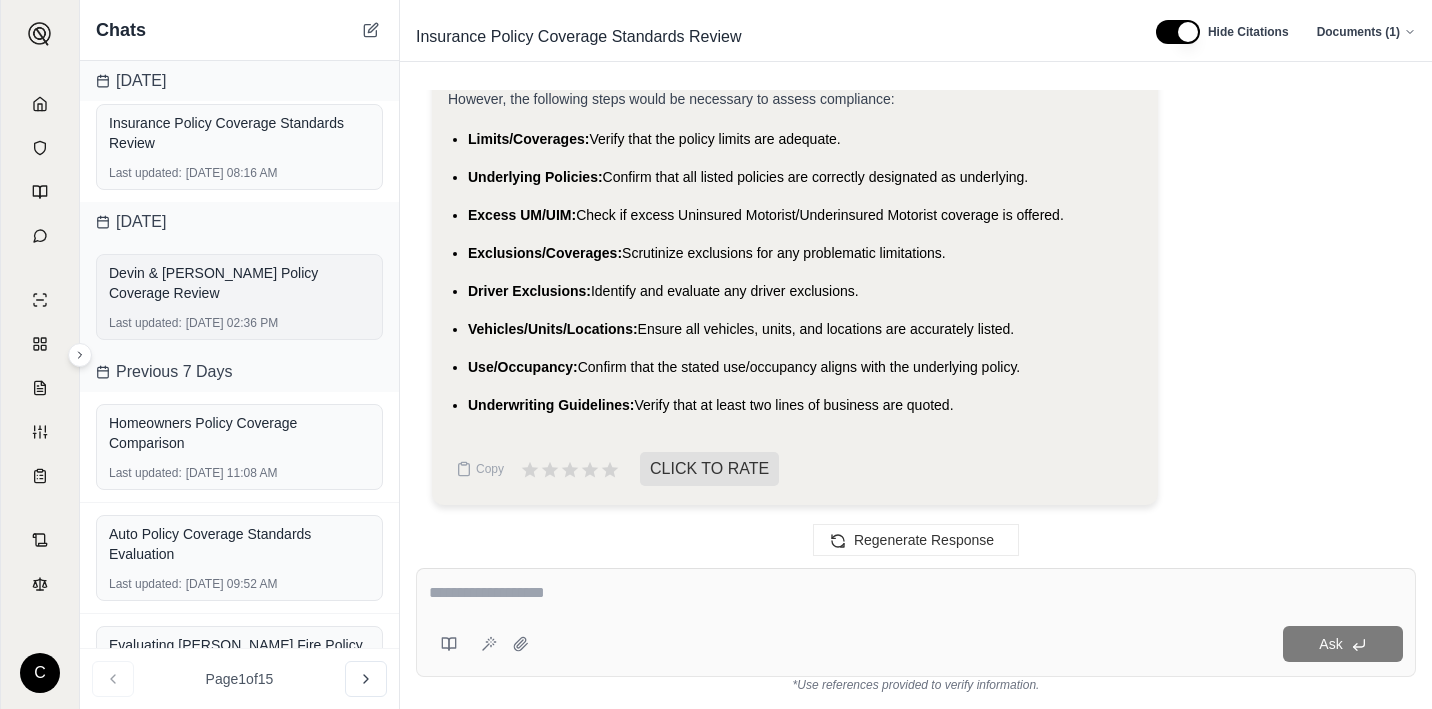 click on "Devin & [PERSON_NAME] Policy Coverage Review Last updated: [DATE] 02:36 PM" at bounding box center (239, 297) 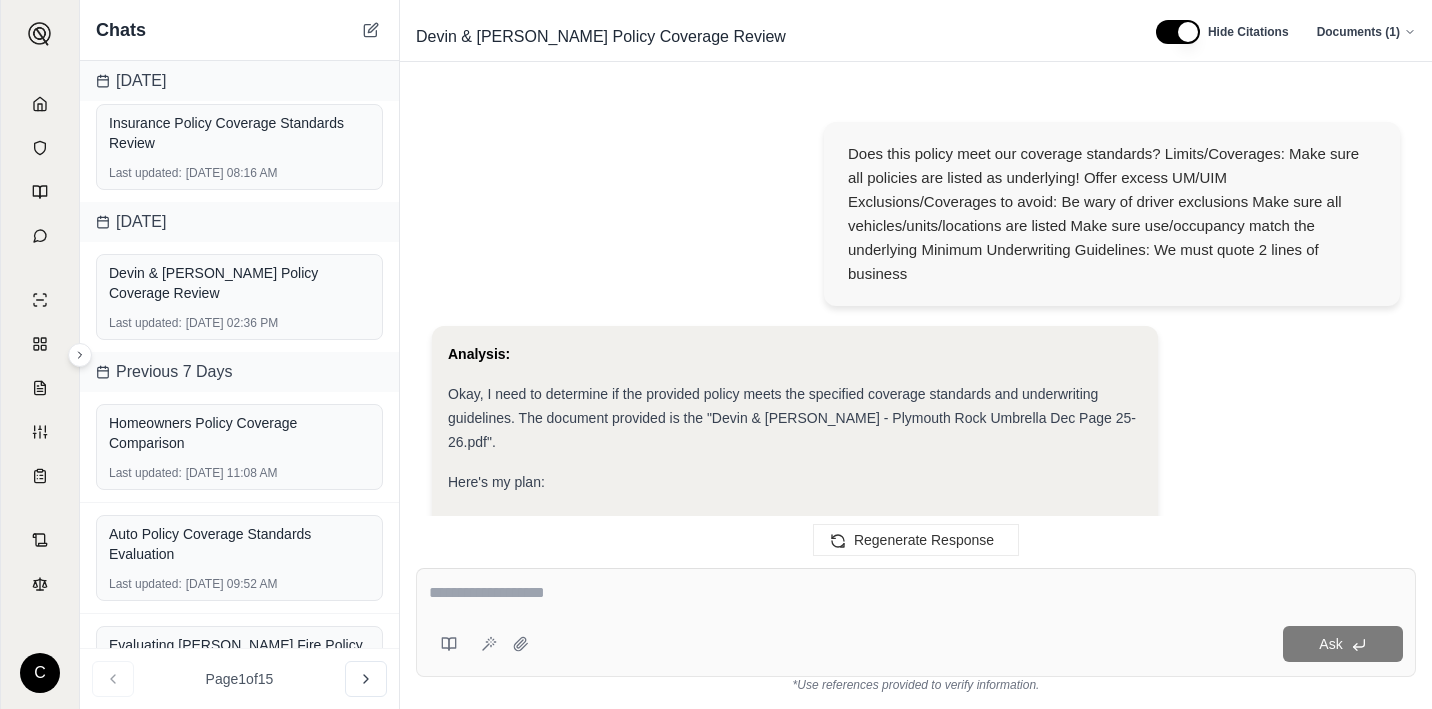 scroll, scrollTop: 4165, scrollLeft: 0, axis: vertical 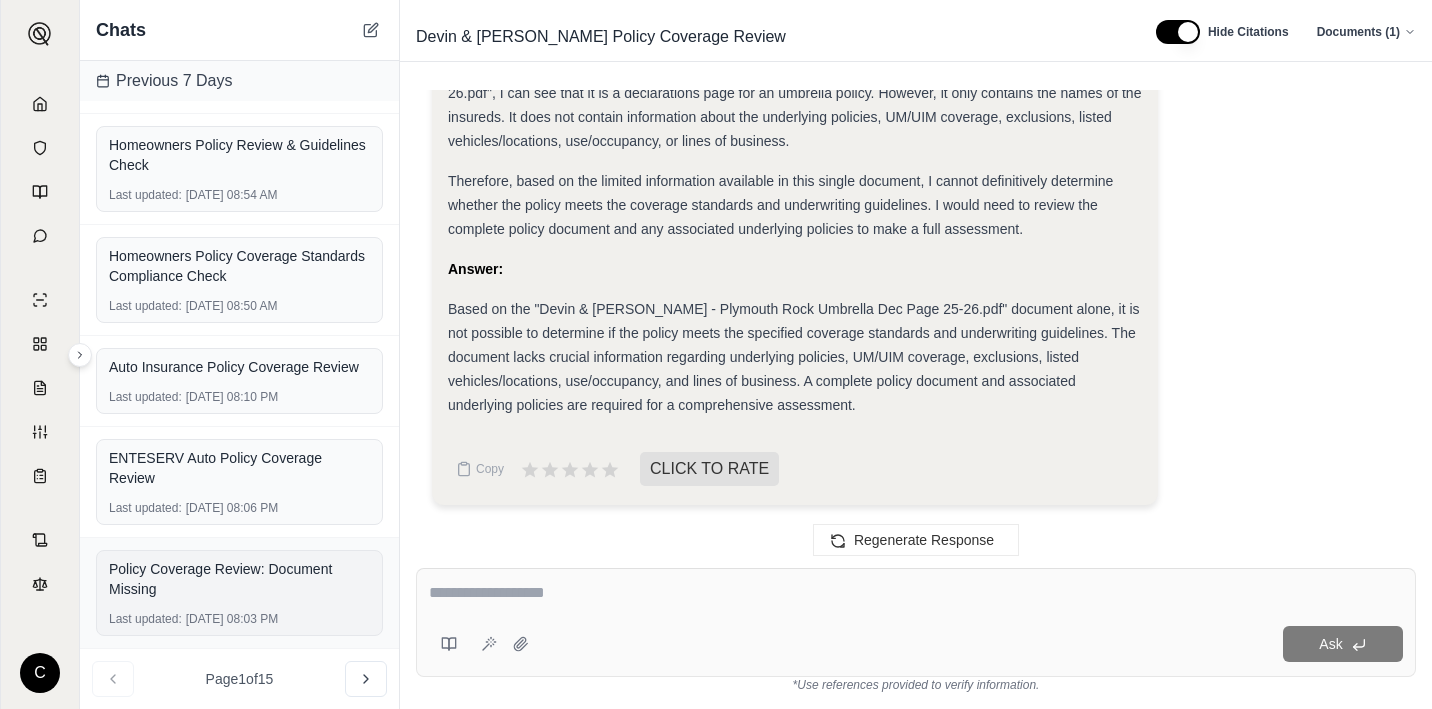 click on "Policy Coverage Review: Document Missing" at bounding box center [239, 579] 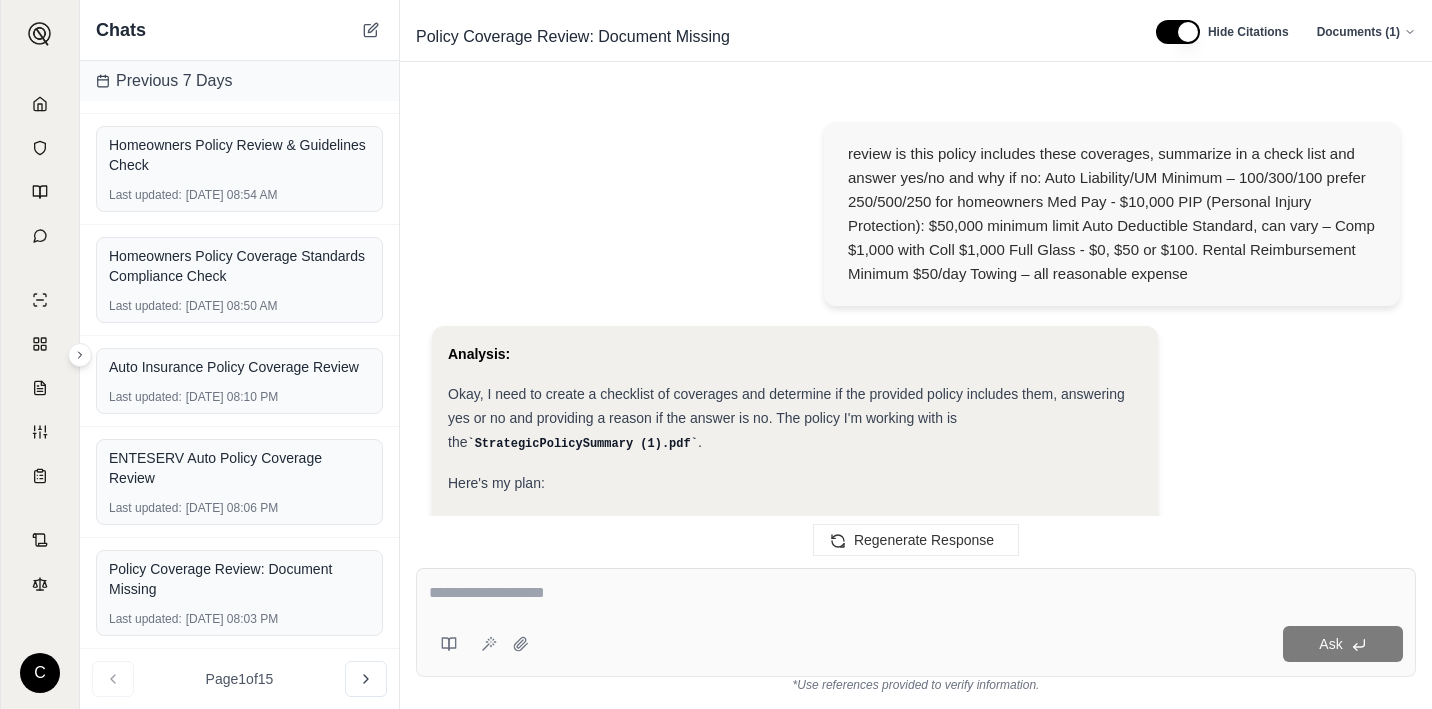 scroll, scrollTop: 0, scrollLeft: 0, axis: both 